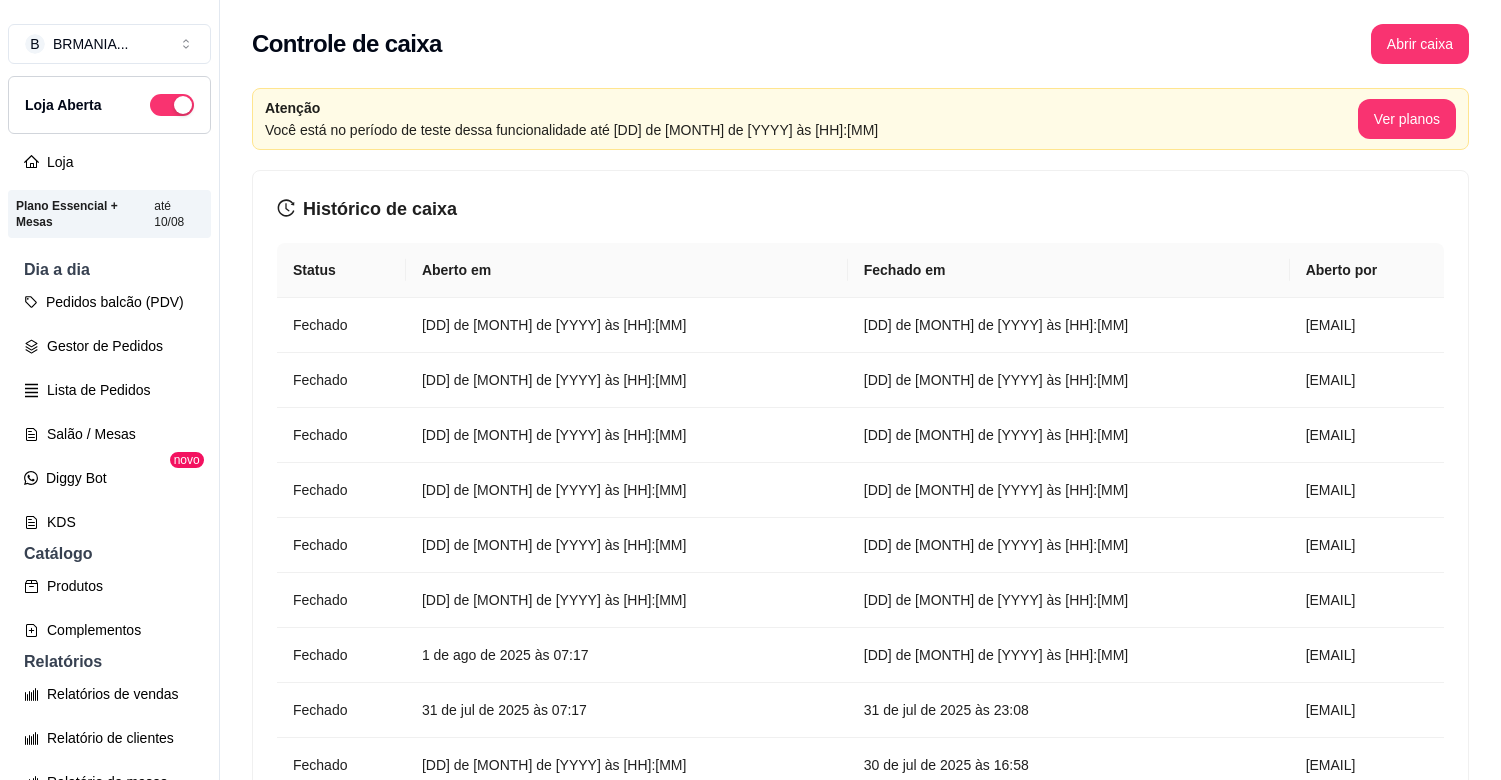 click on "Abrir caixa" at bounding box center [1420, 44] 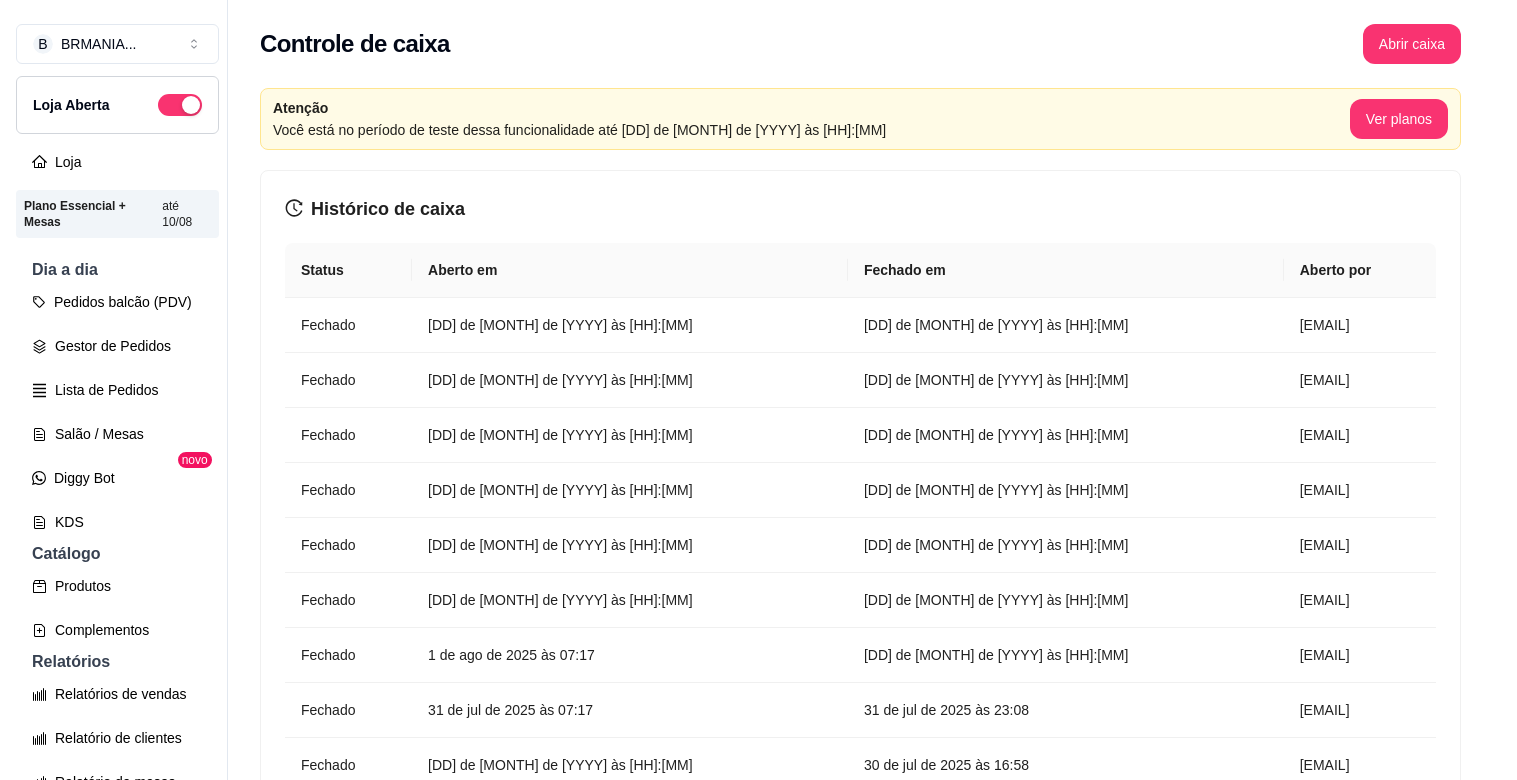 scroll, scrollTop: 0, scrollLeft: 0, axis: both 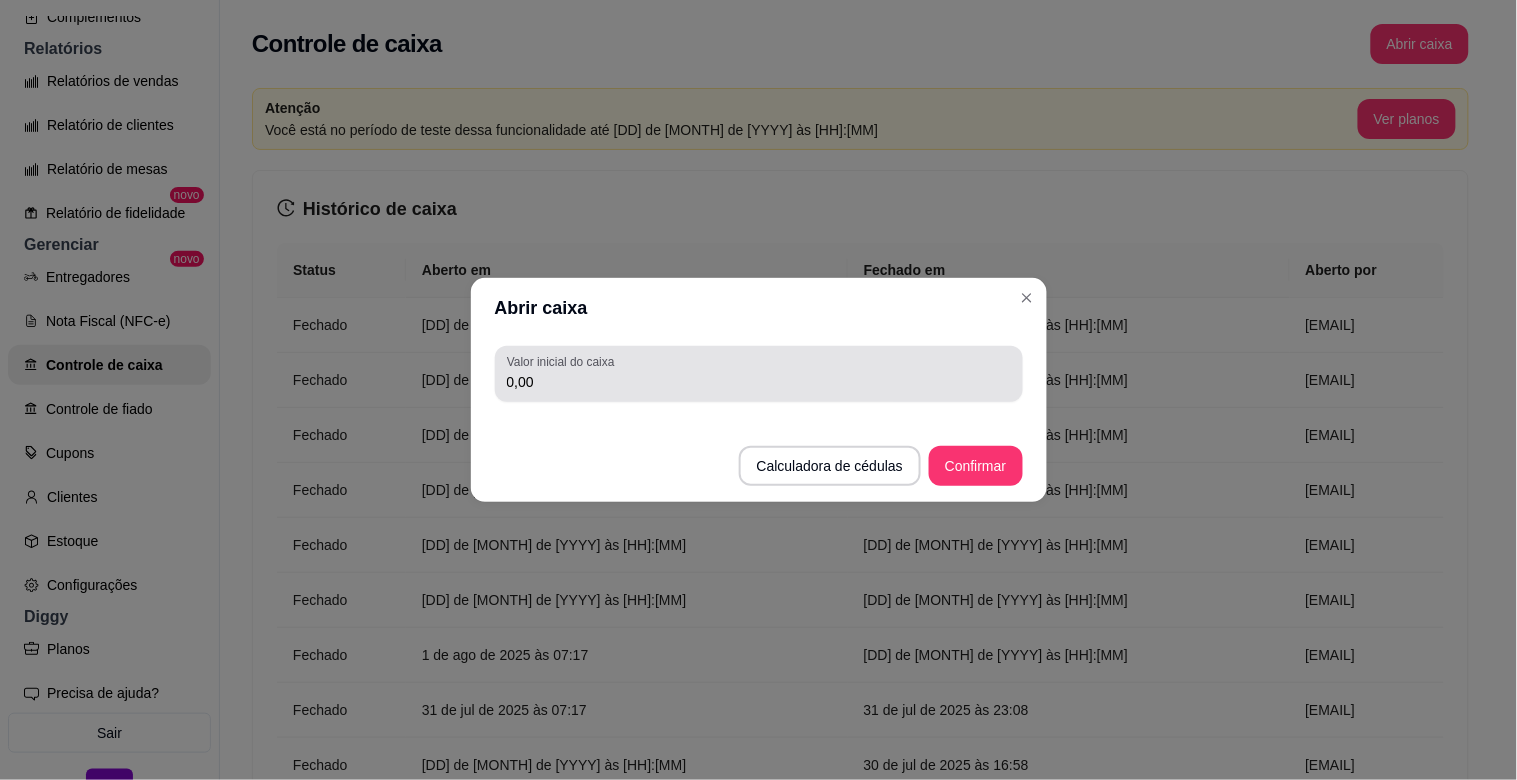 drag, startPoint x: 573, startPoint y: 391, endPoint x: 611, endPoint y: 302, distance: 96.77293 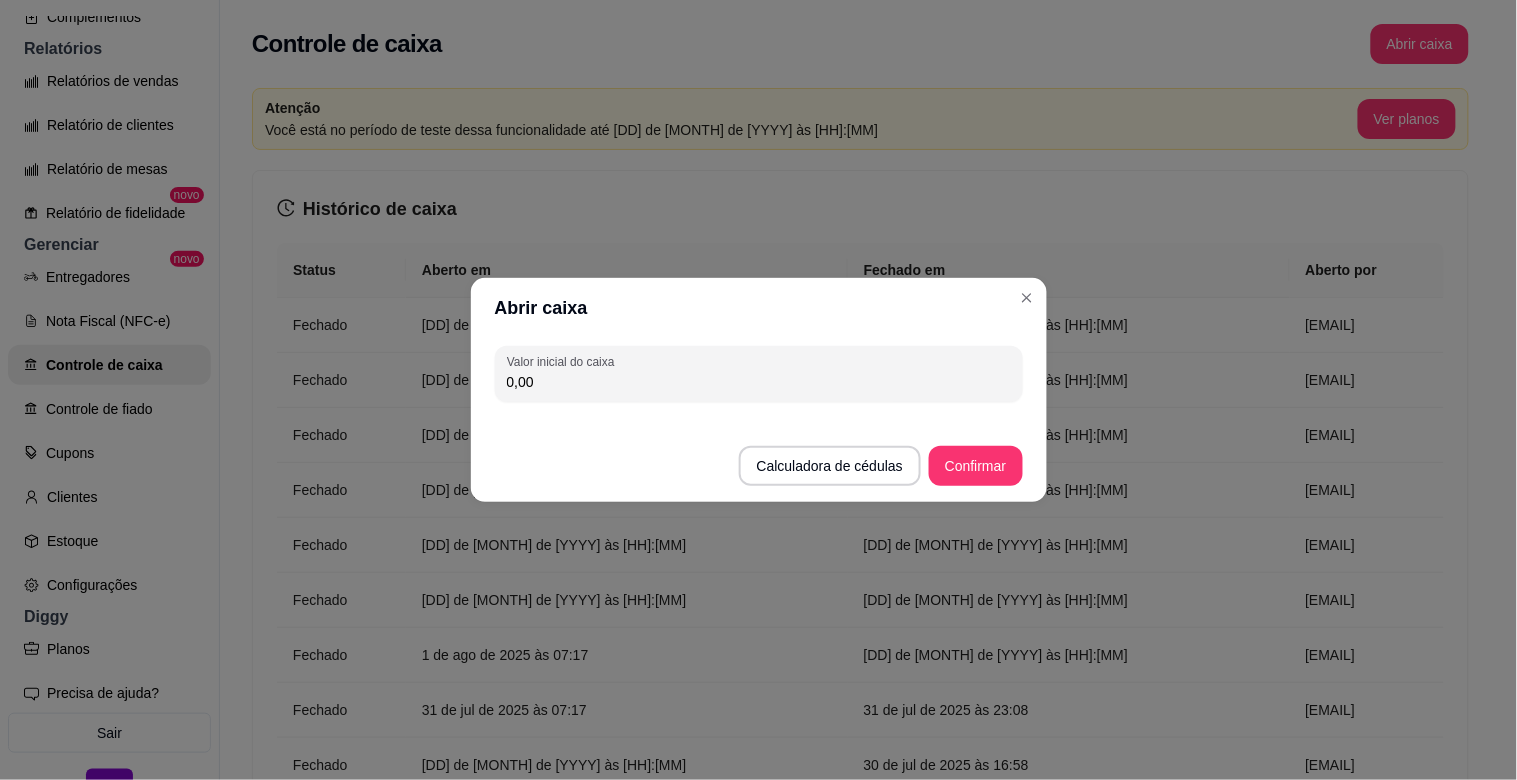 click on "0,00" at bounding box center (759, 382) 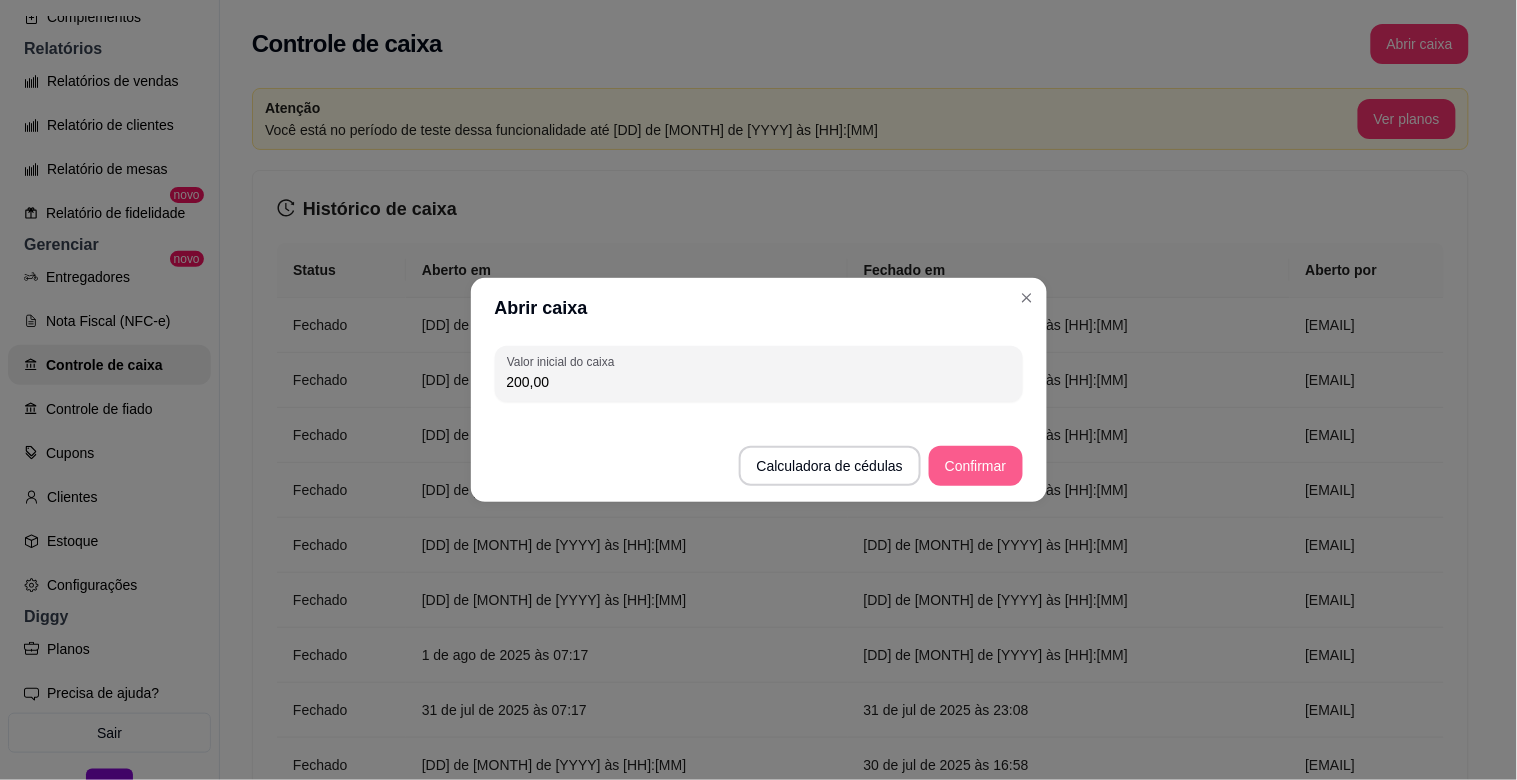 type on "200,00" 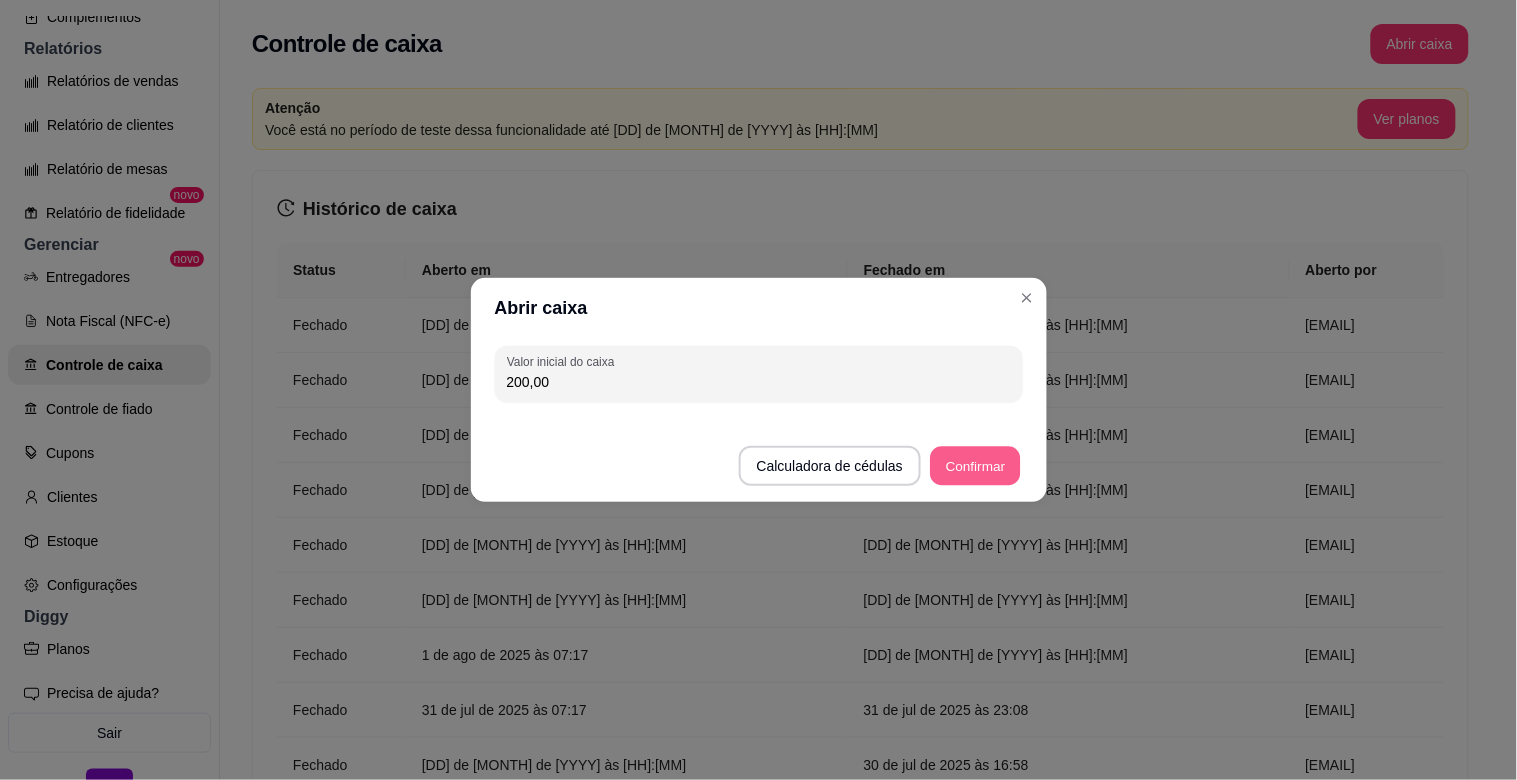 click on "Confirmar" at bounding box center (975, 466) 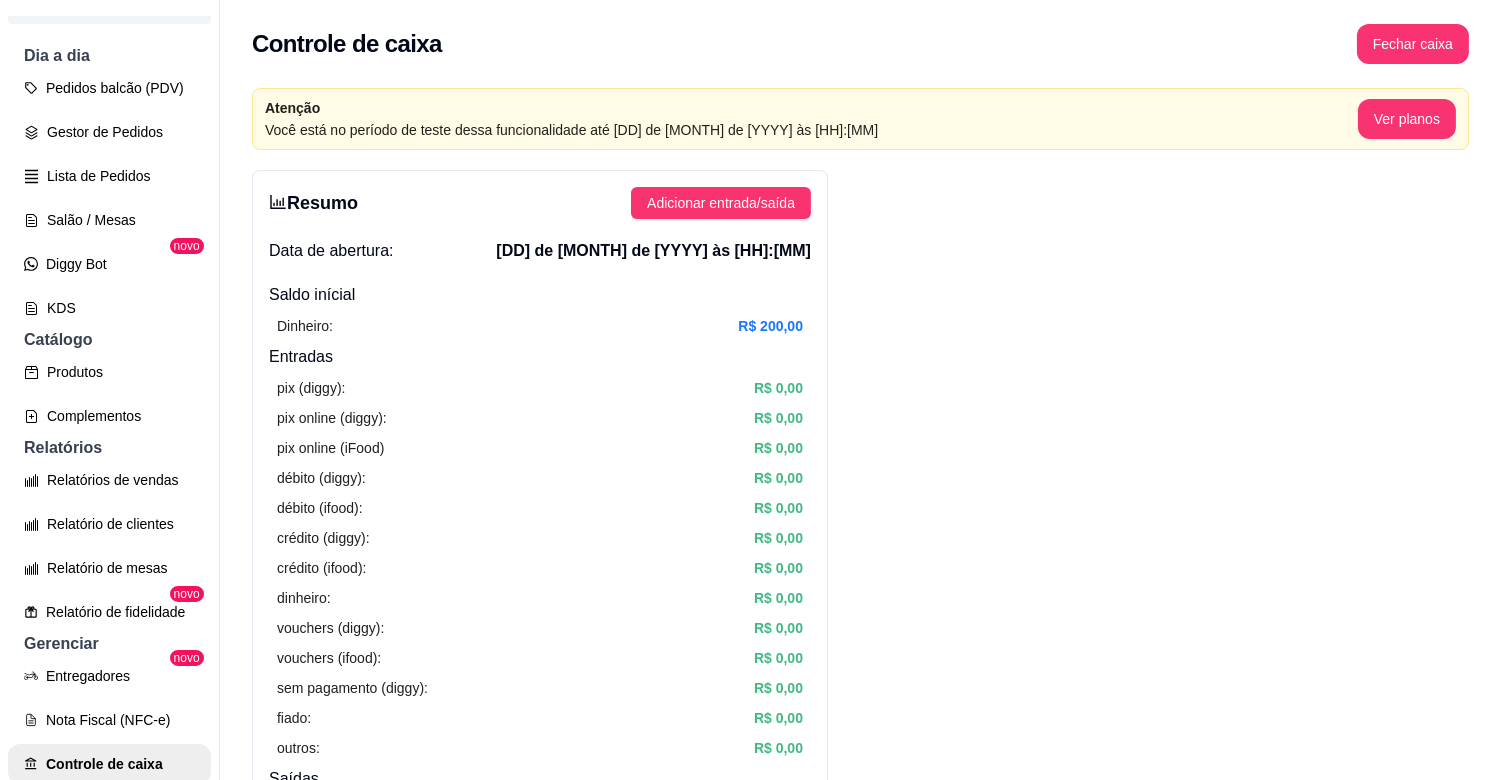 scroll, scrollTop: 193, scrollLeft: 0, axis: vertical 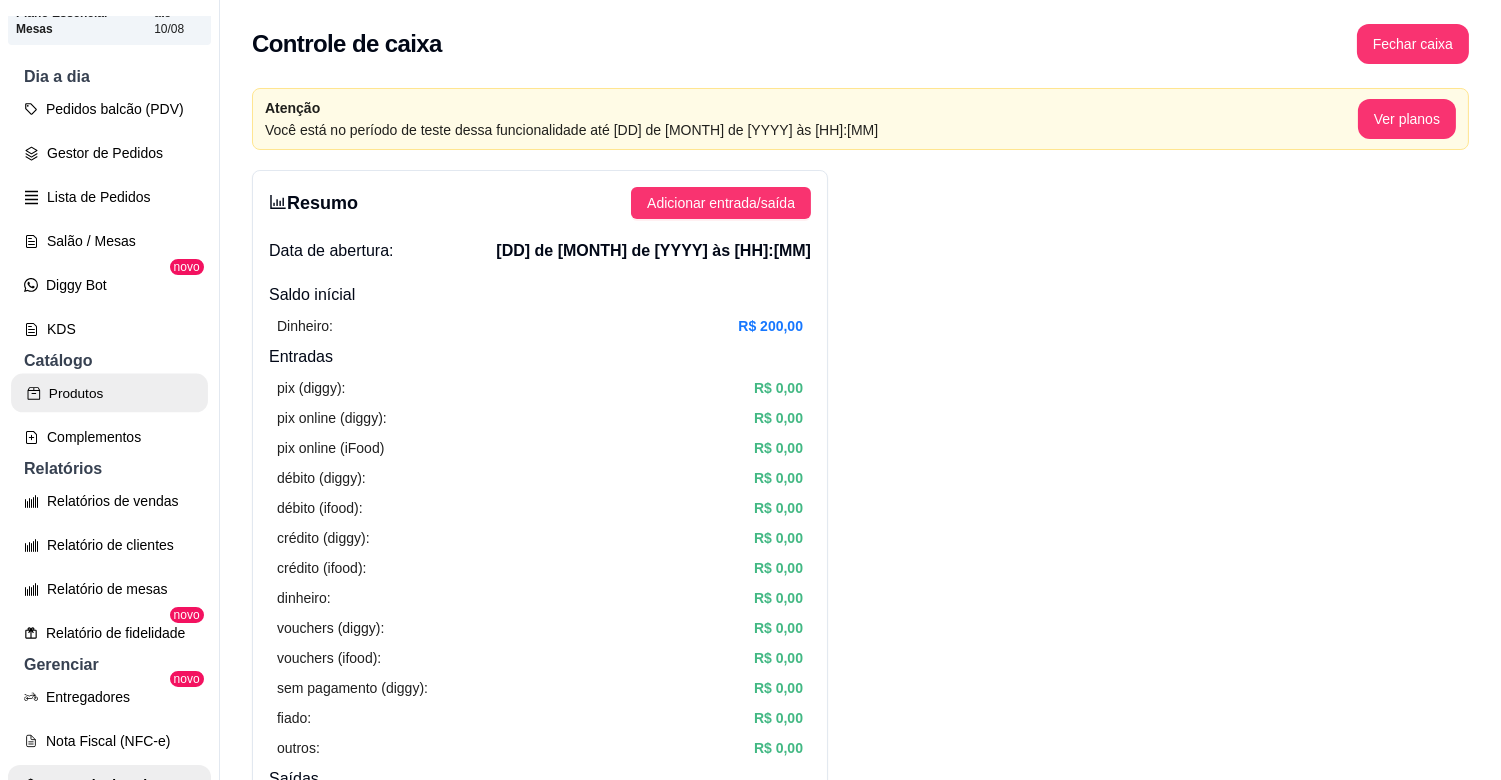 click on "Produtos" at bounding box center (109, 393) 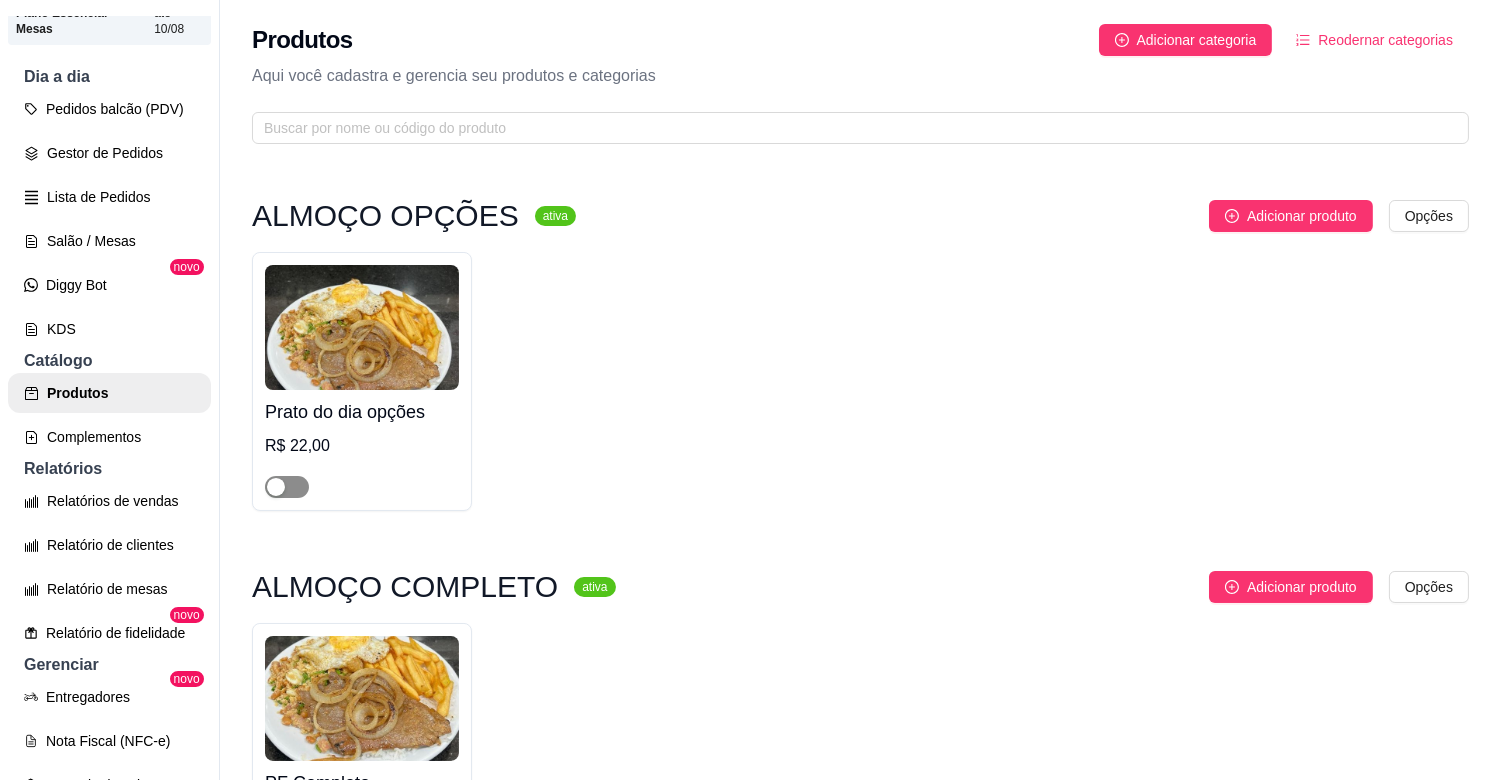 click at bounding box center (287, 487) 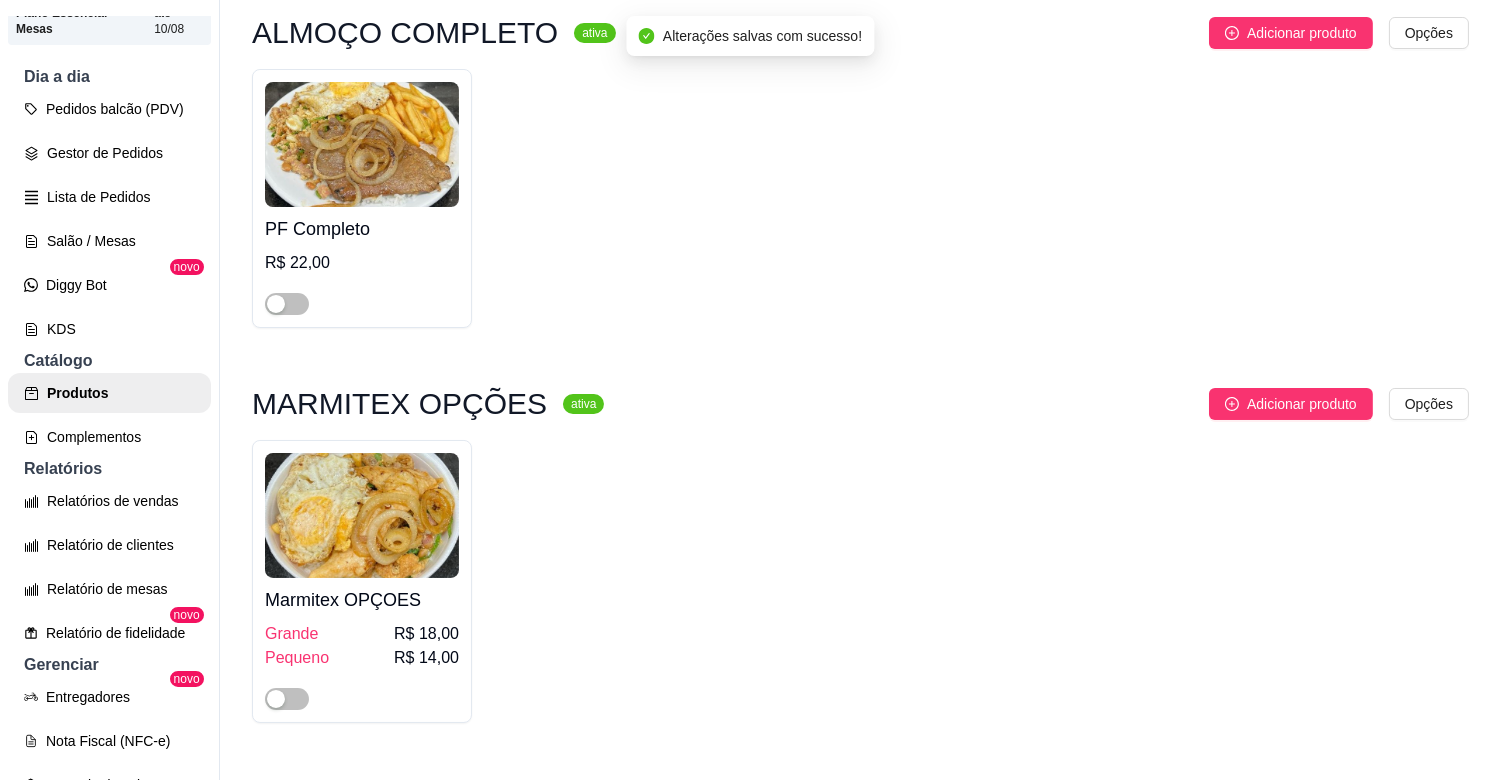 scroll, scrollTop: 582, scrollLeft: 0, axis: vertical 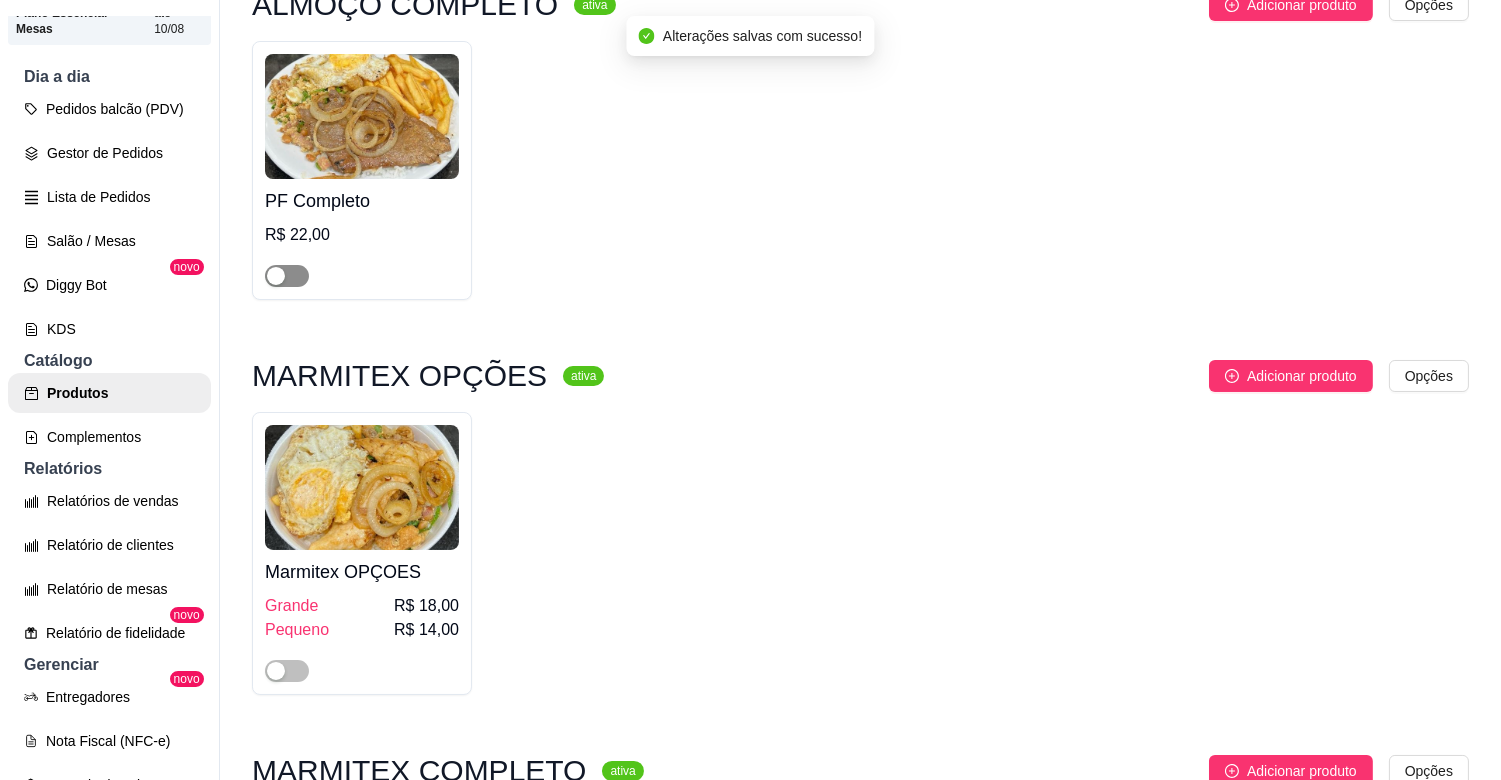 click at bounding box center [287, 276] 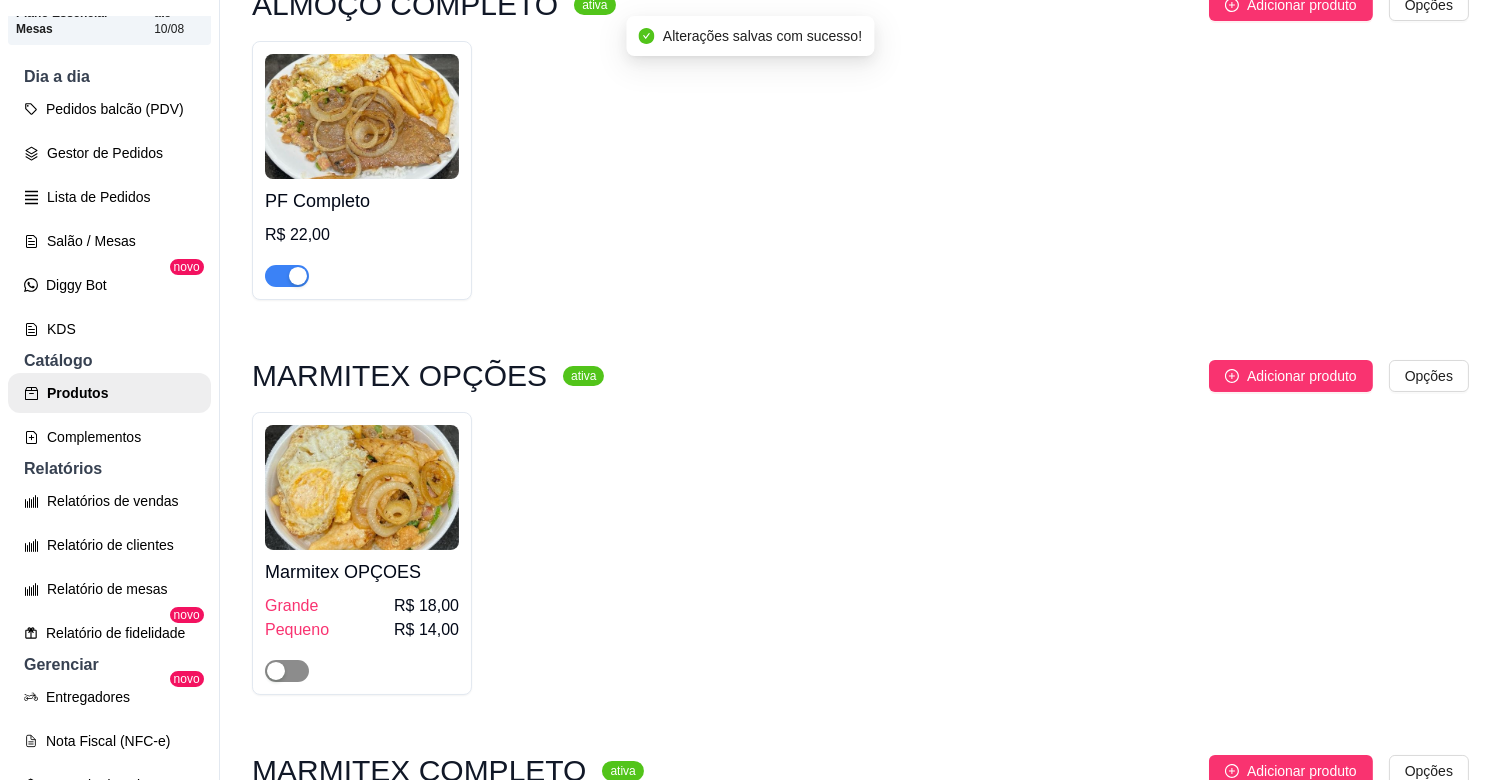 click at bounding box center (276, 671) 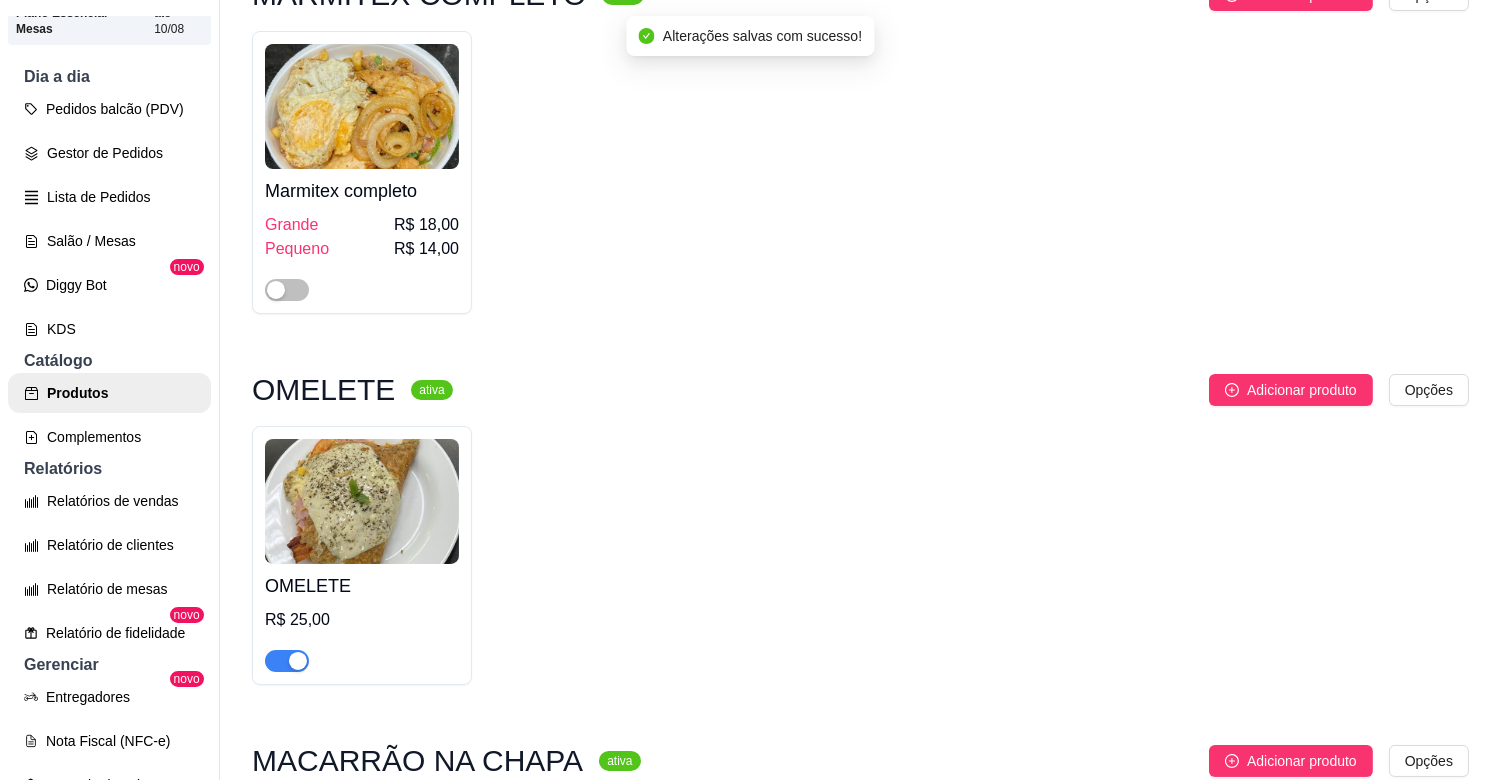 scroll, scrollTop: 1385, scrollLeft: 0, axis: vertical 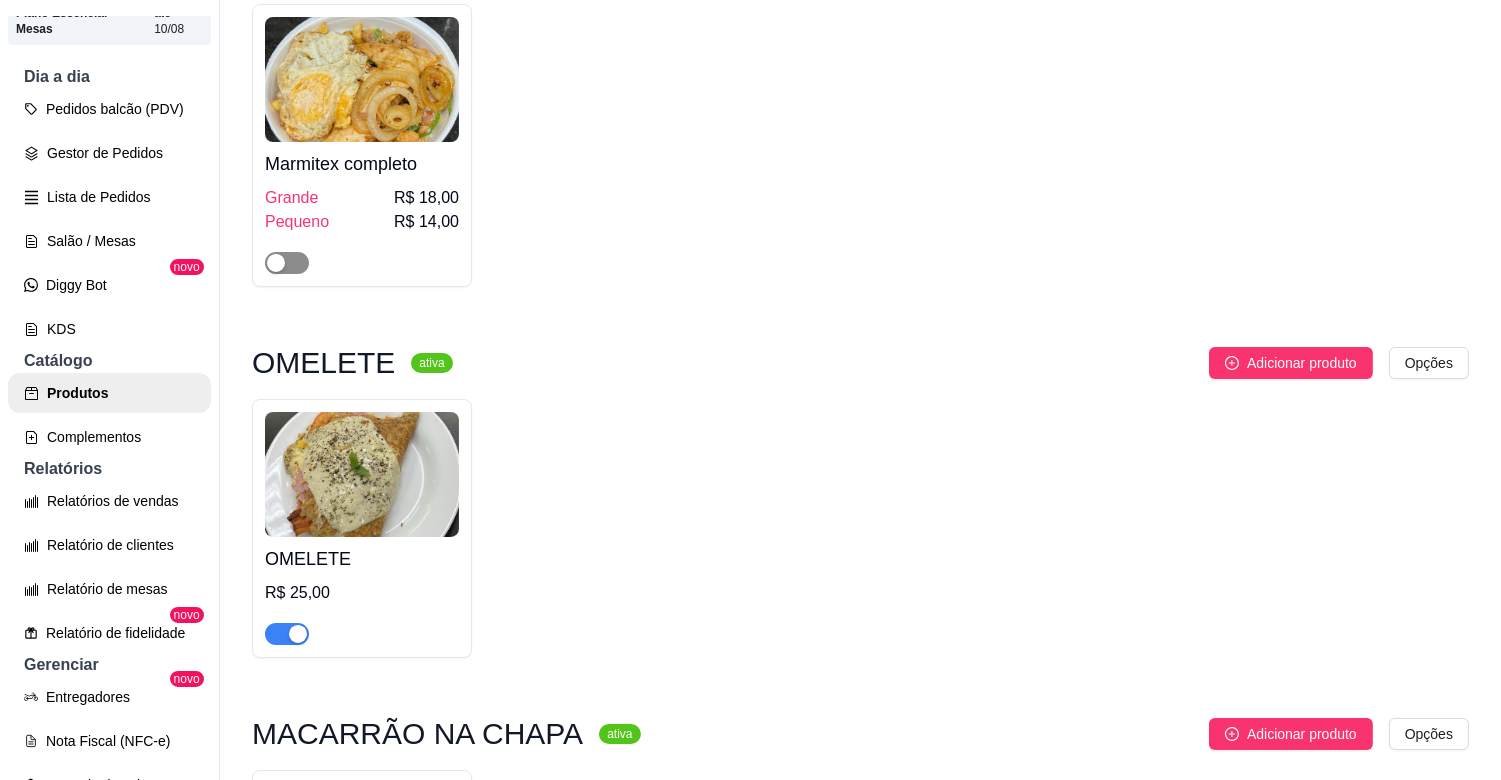 click at bounding box center (287, 263) 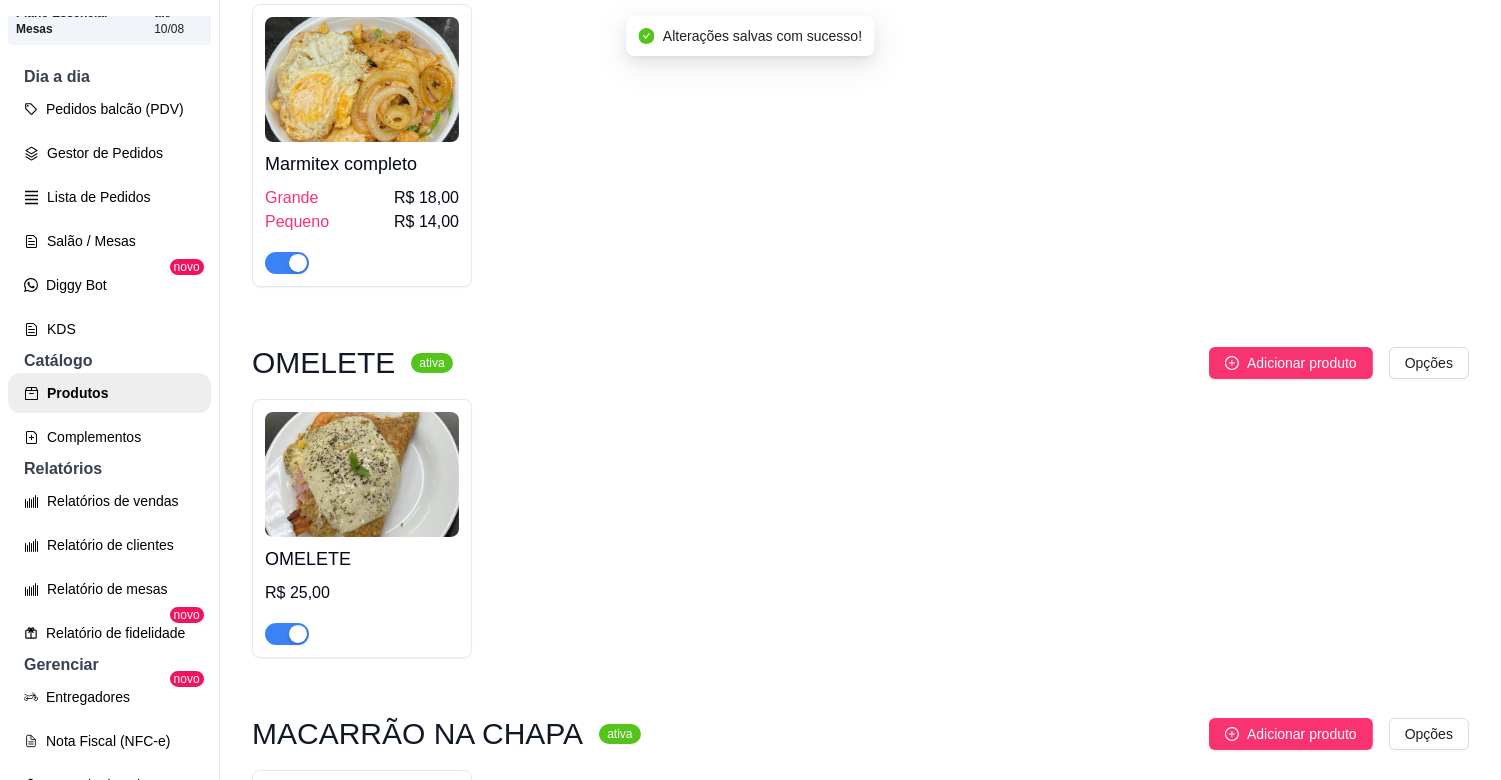 click at bounding box center (287, 634) 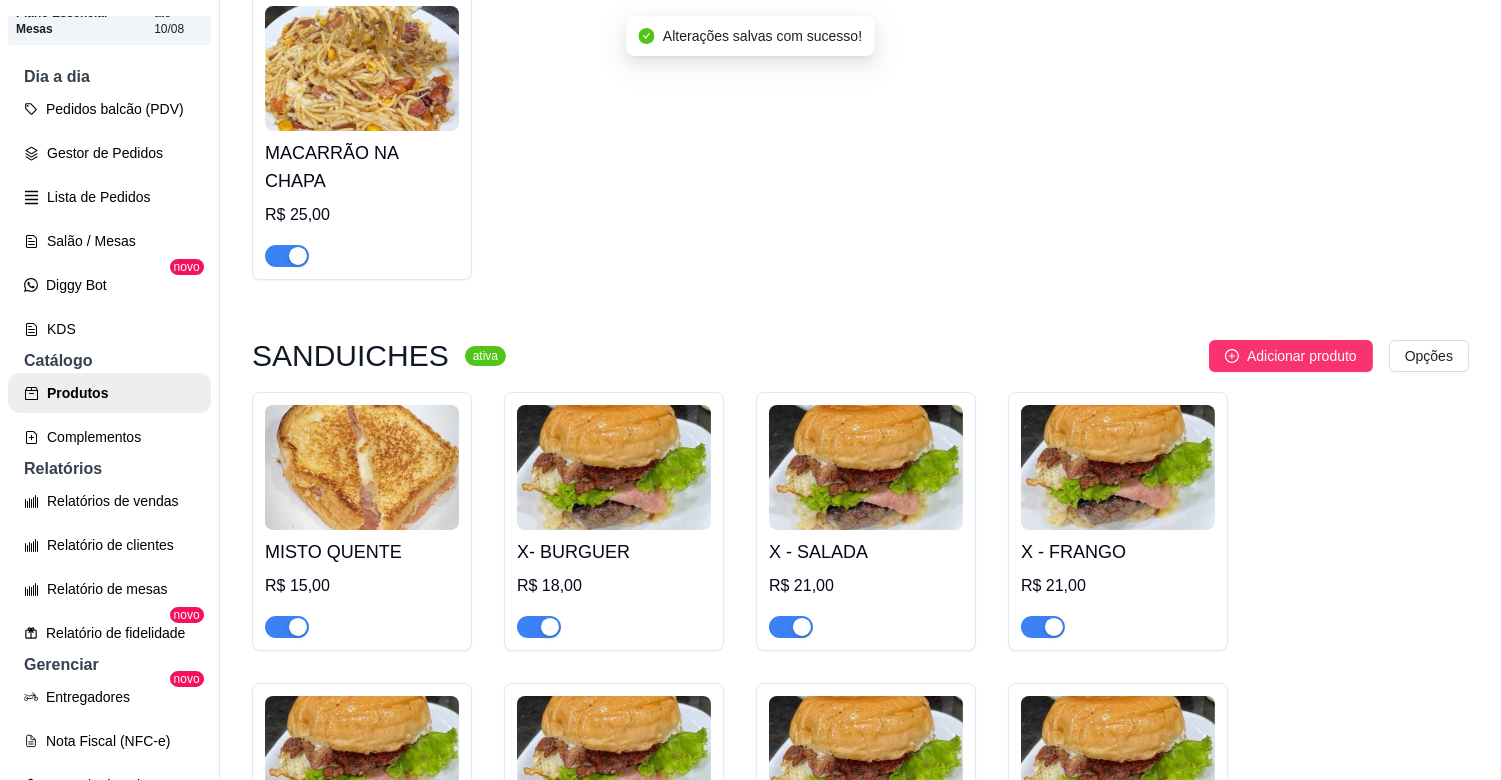 scroll, scrollTop: 2245, scrollLeft: 0, axis: vertical 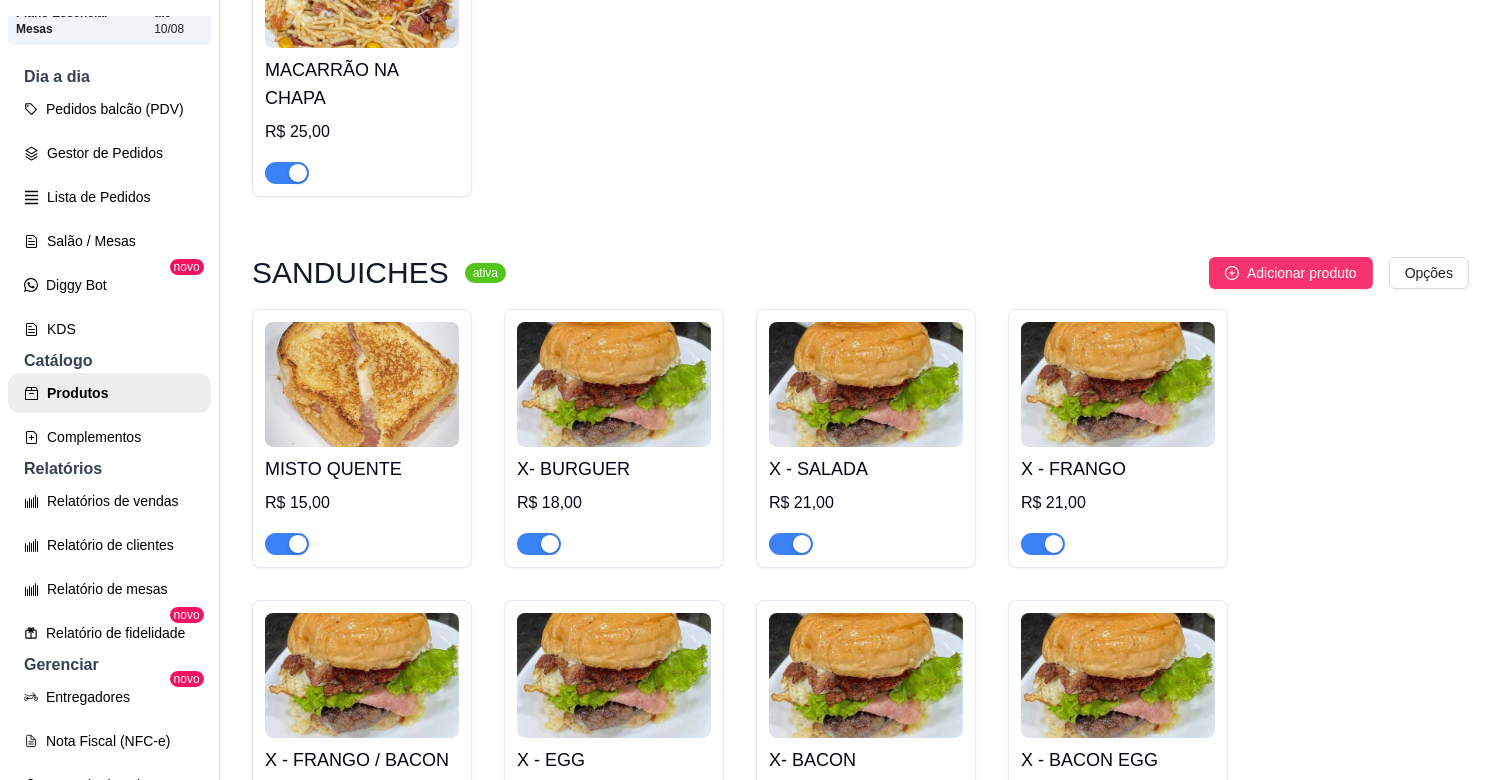 click at bounding box center (298, 173) 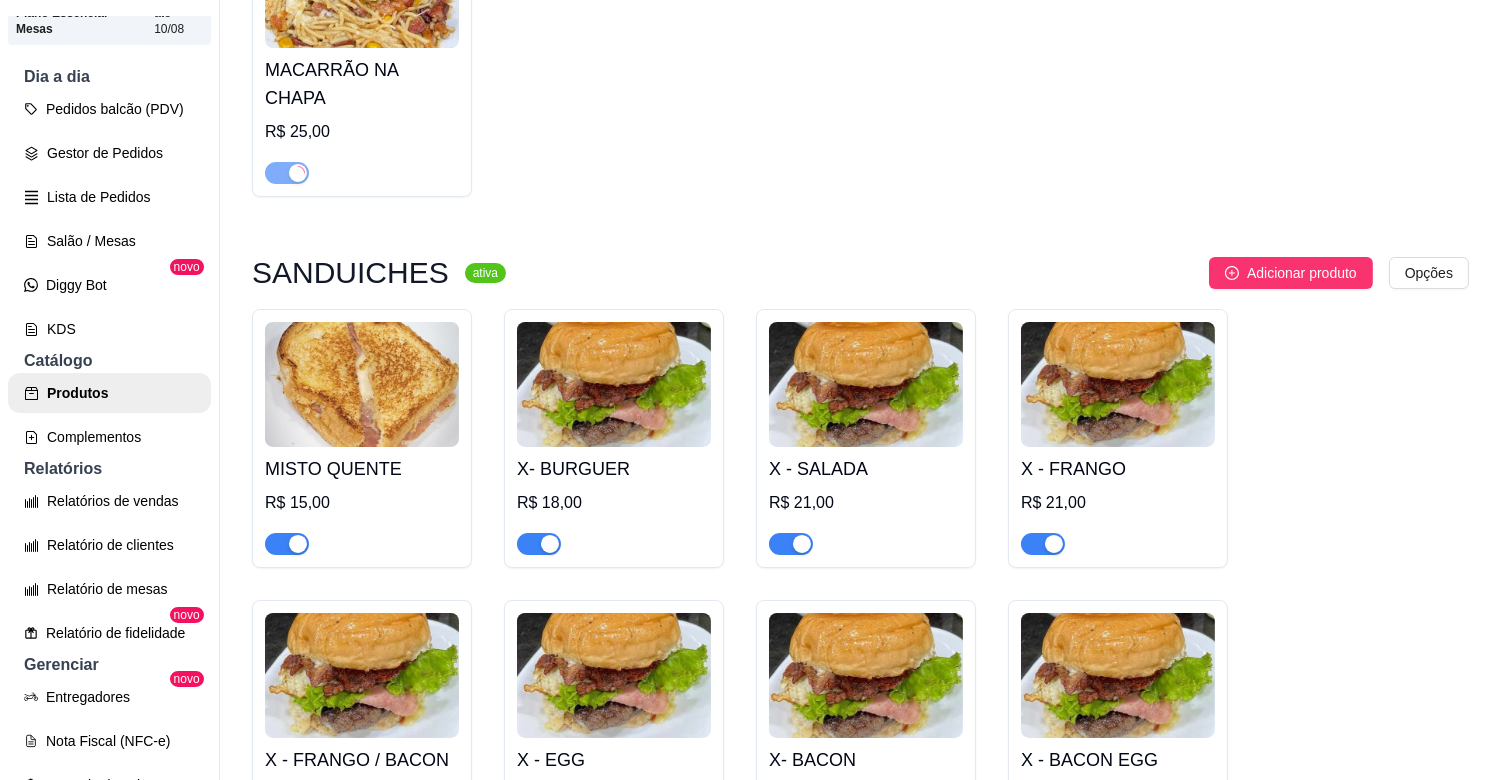 click at bounding box center [298, 544] 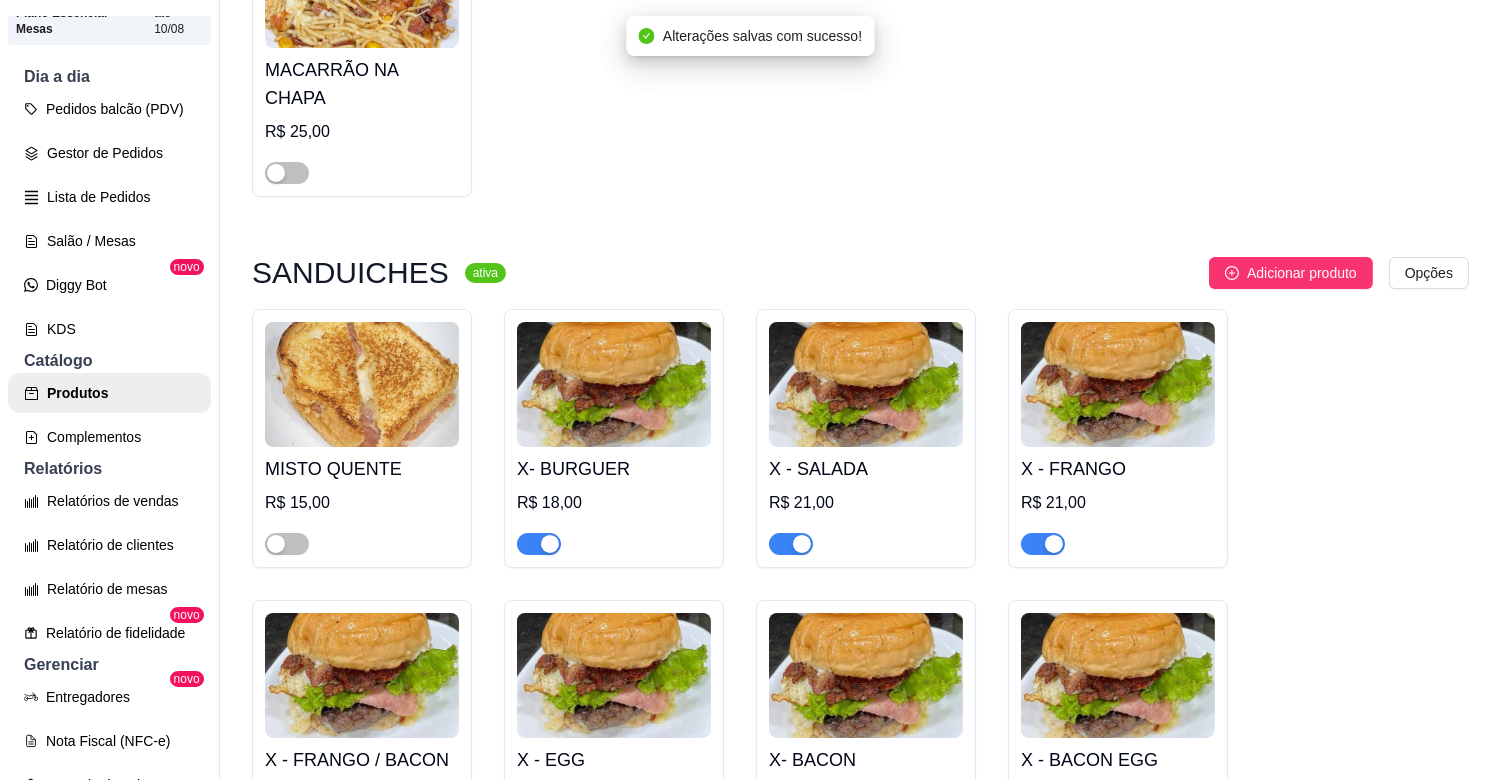 click at bounding box center [550, 544] 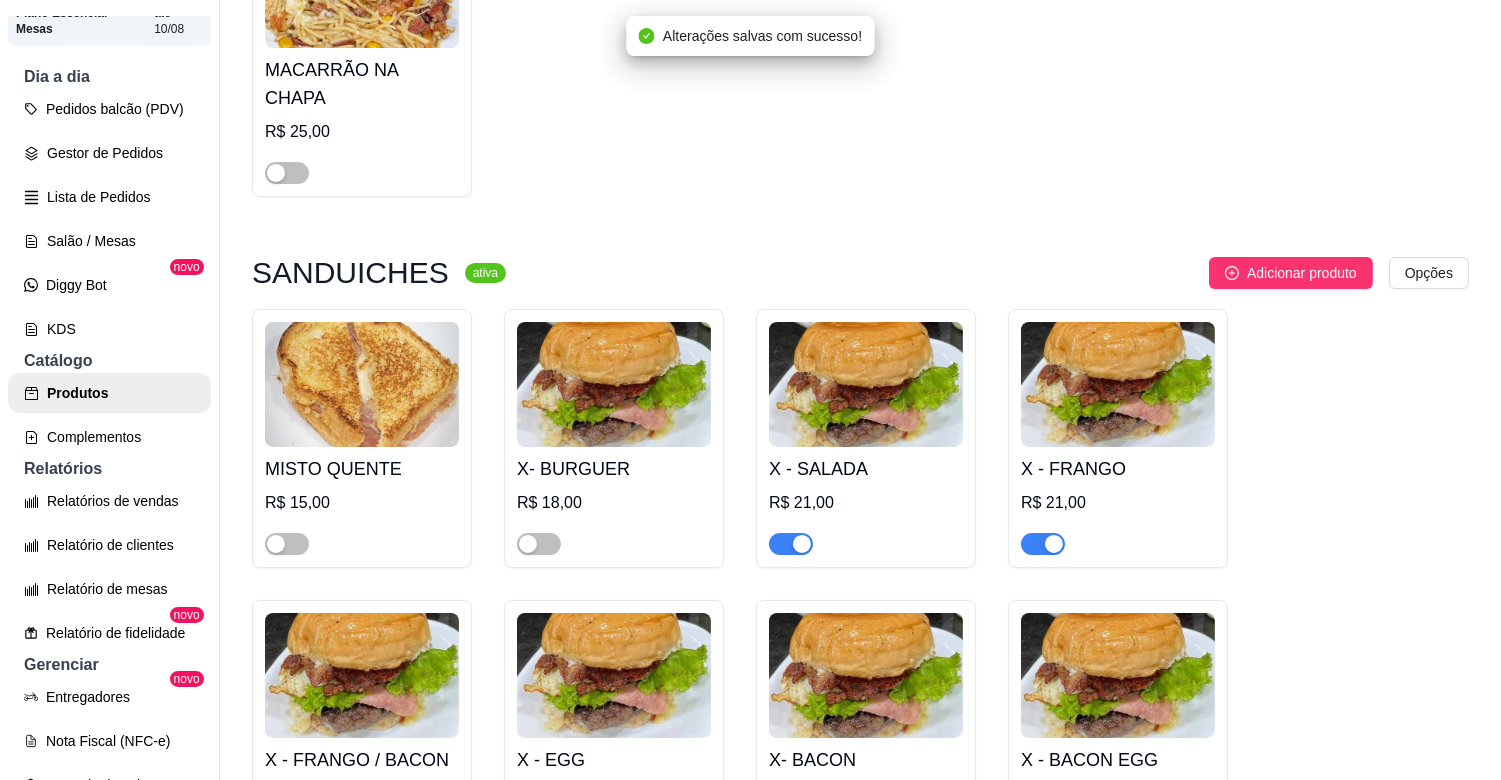click at bounding box center [802, 544] 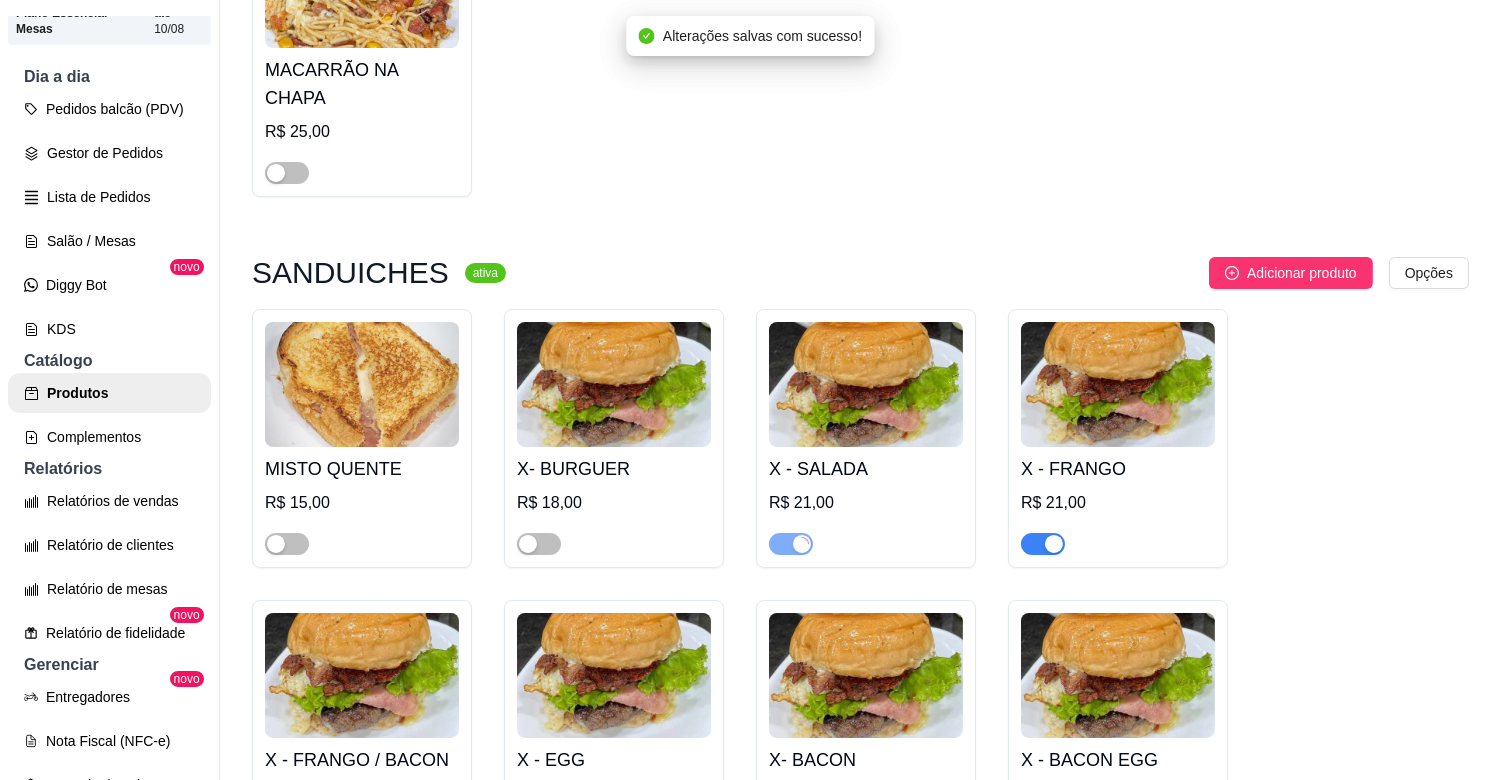 click at bounding box center (1054, 544) 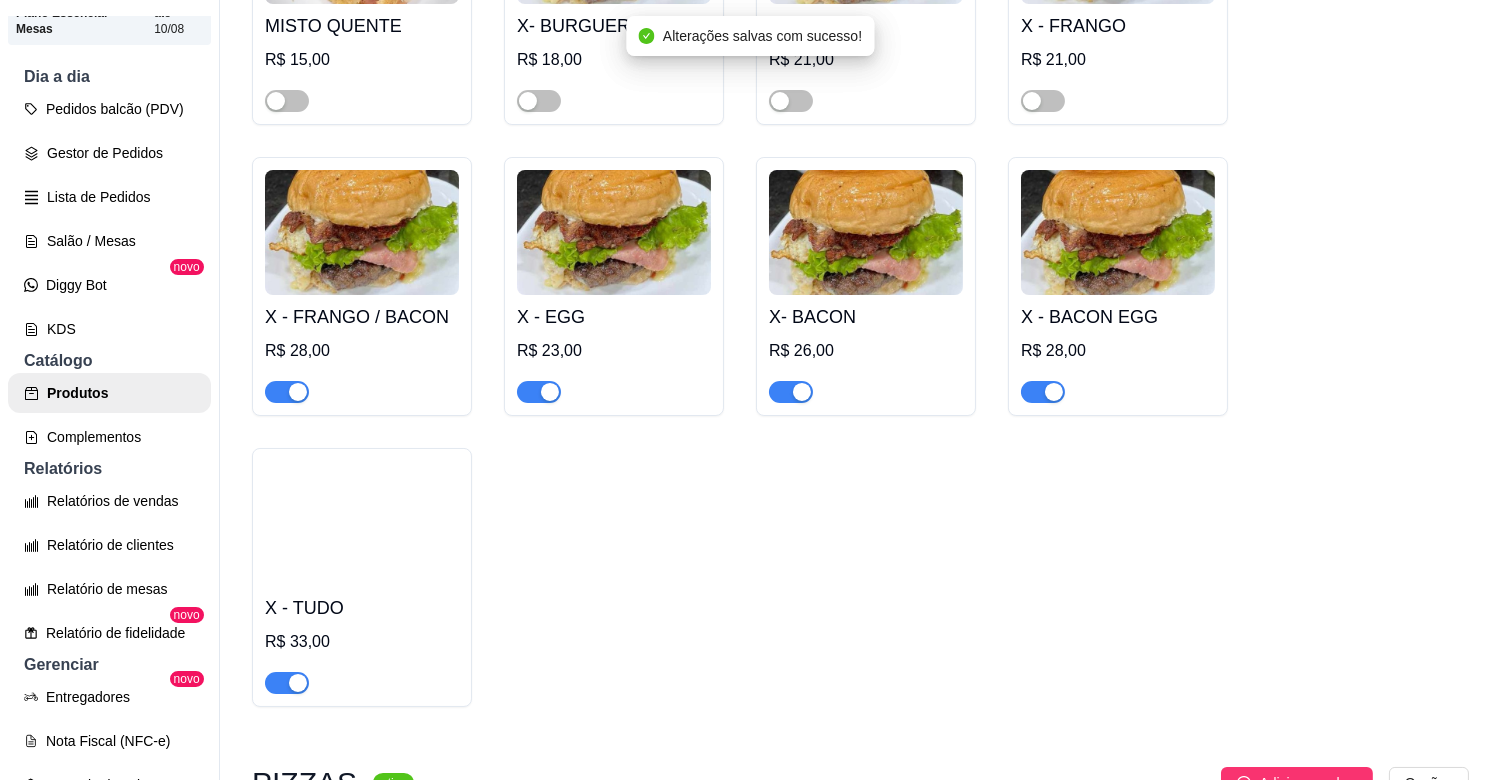 scroll, scrollTop: 2855, scrollLeft: 0, axis: vertical 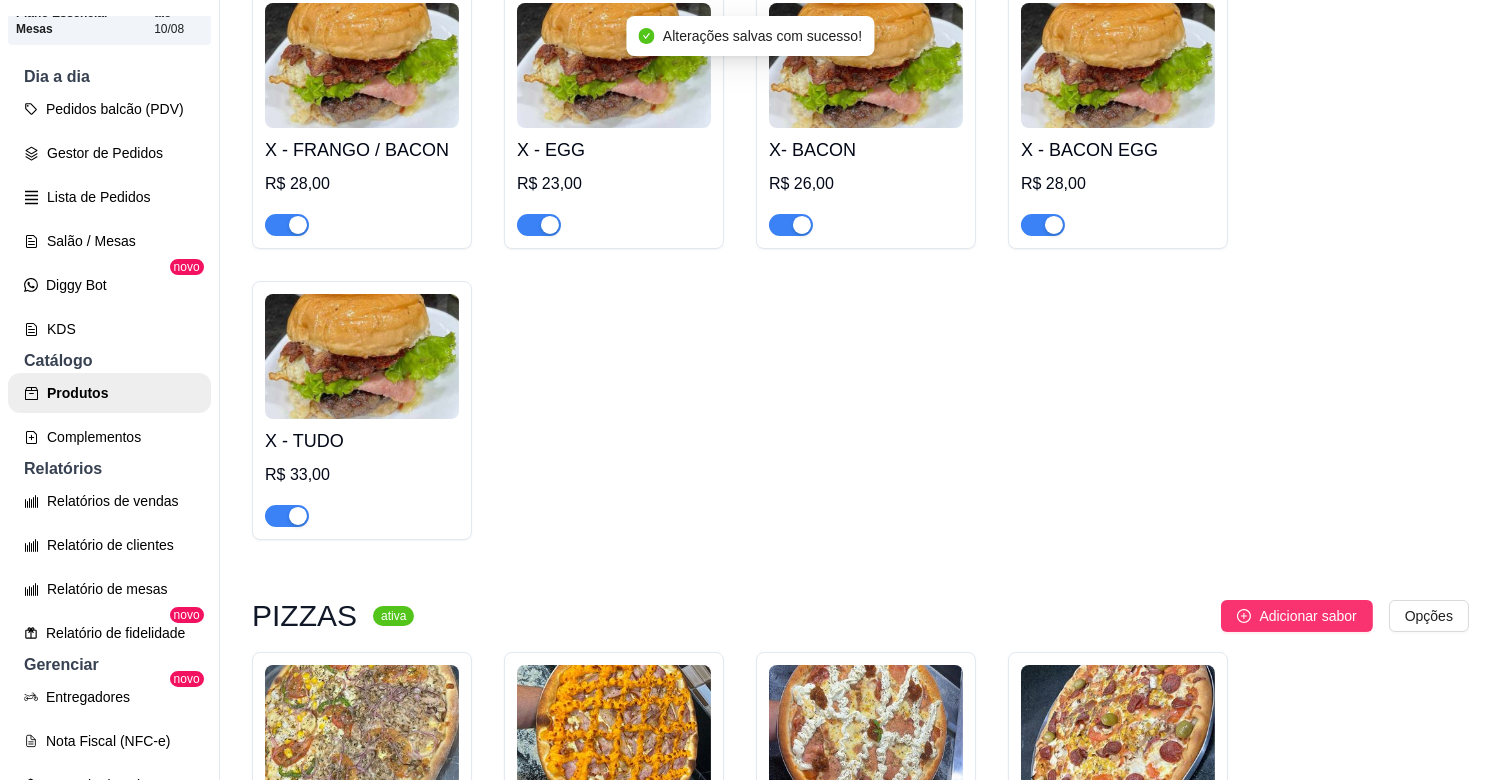 click at bounding box center (1054, 225) 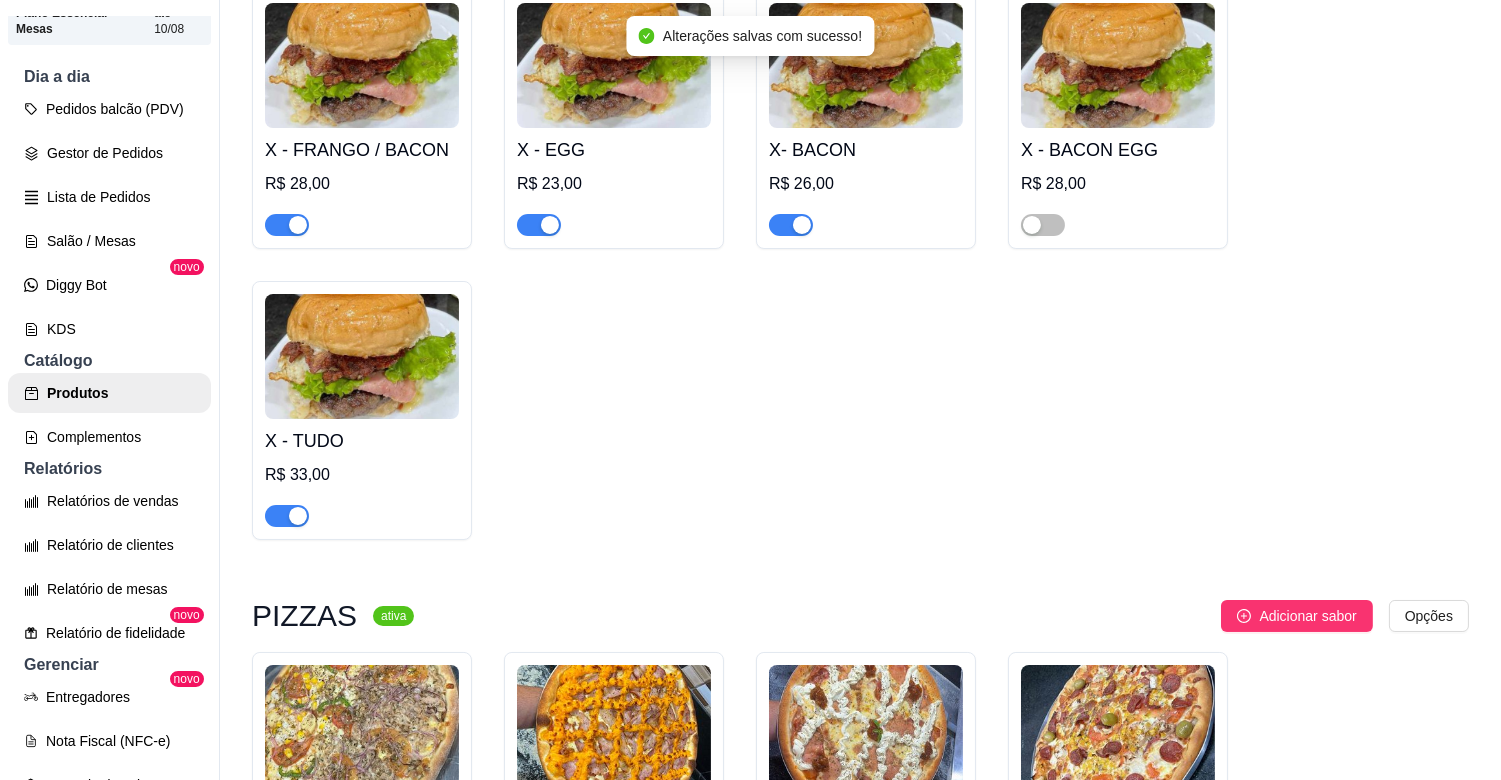 click at bounding box center [802, 225] 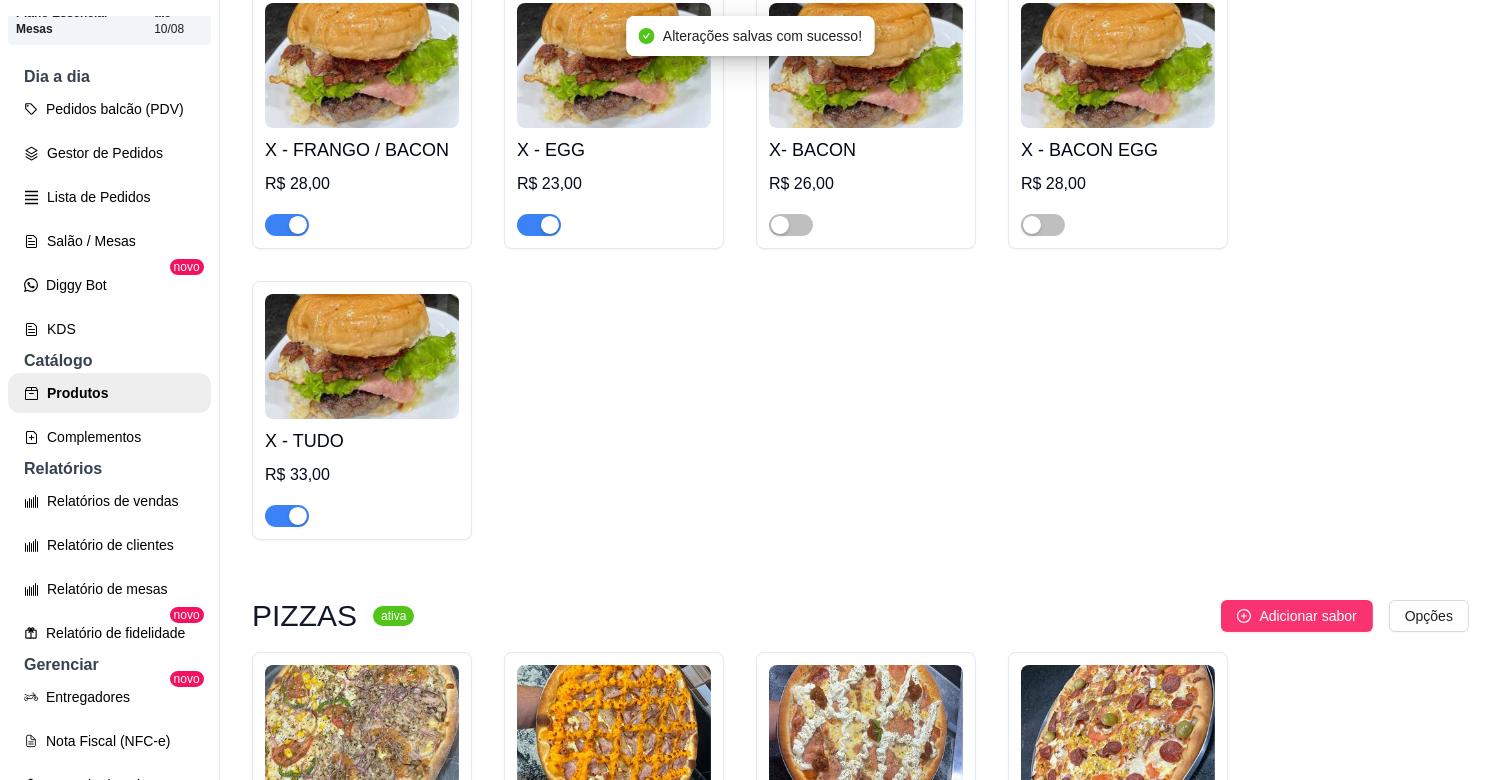 click at bounding box center (550, 225) 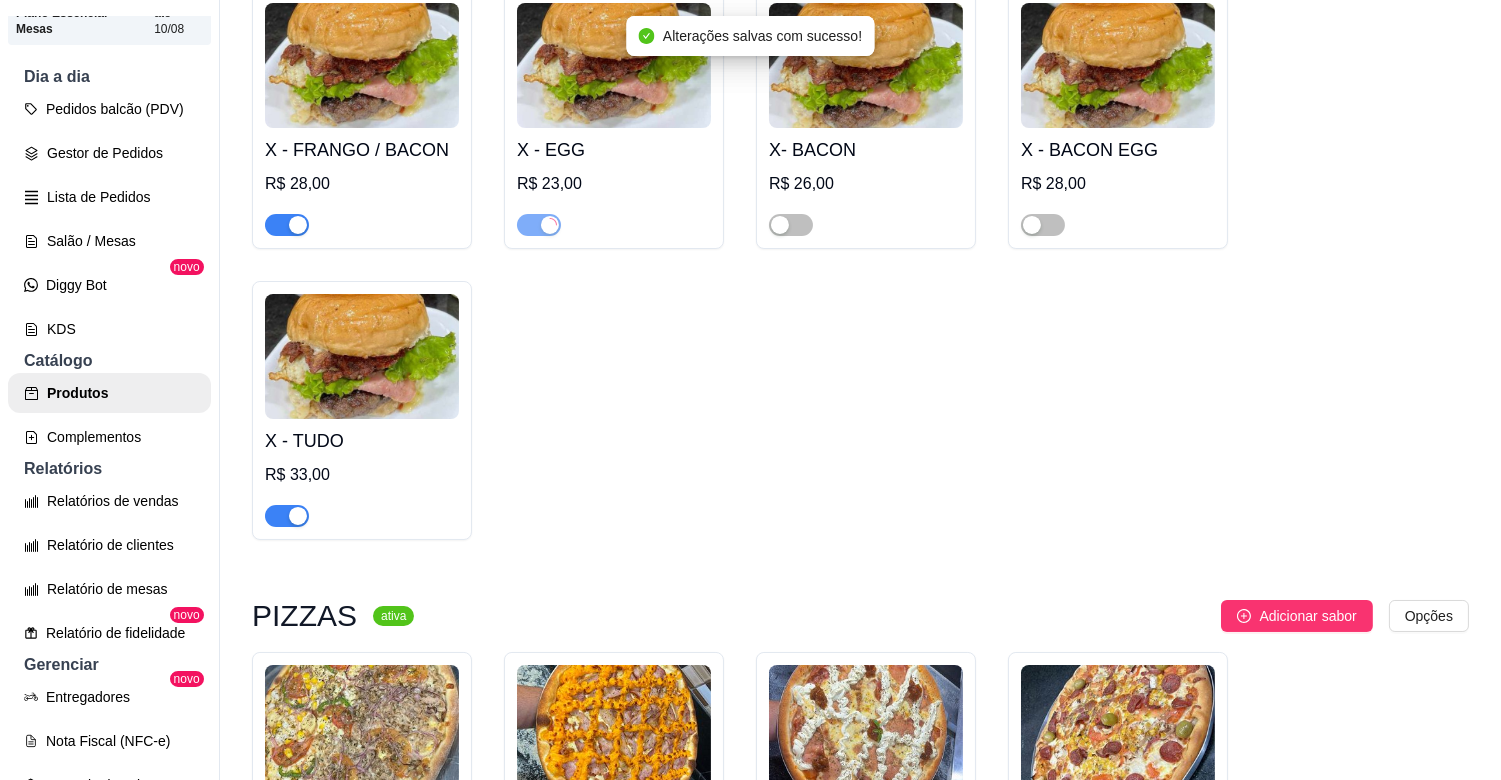 click at bounding box center (287, 225) 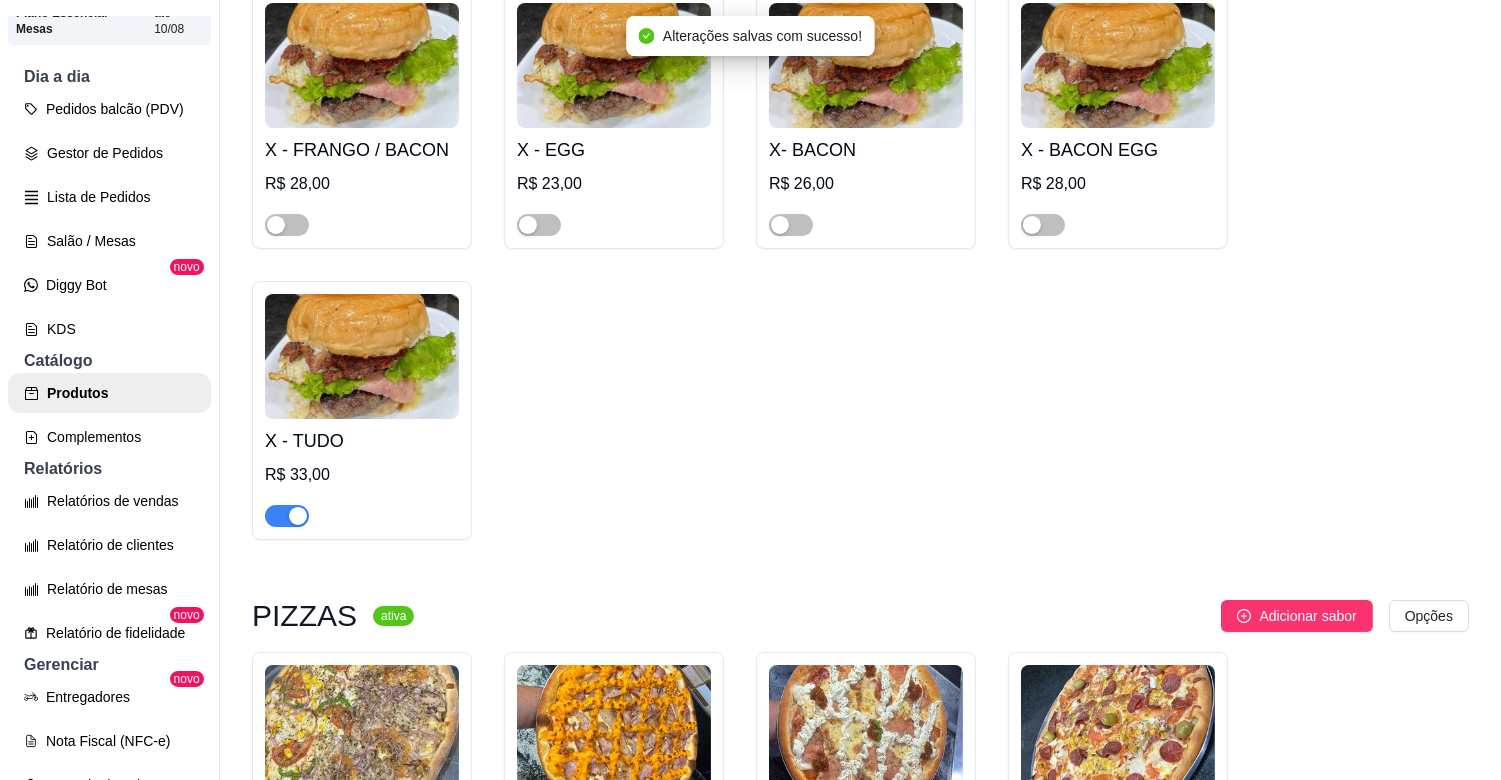 click at bounding box center [298, 516] 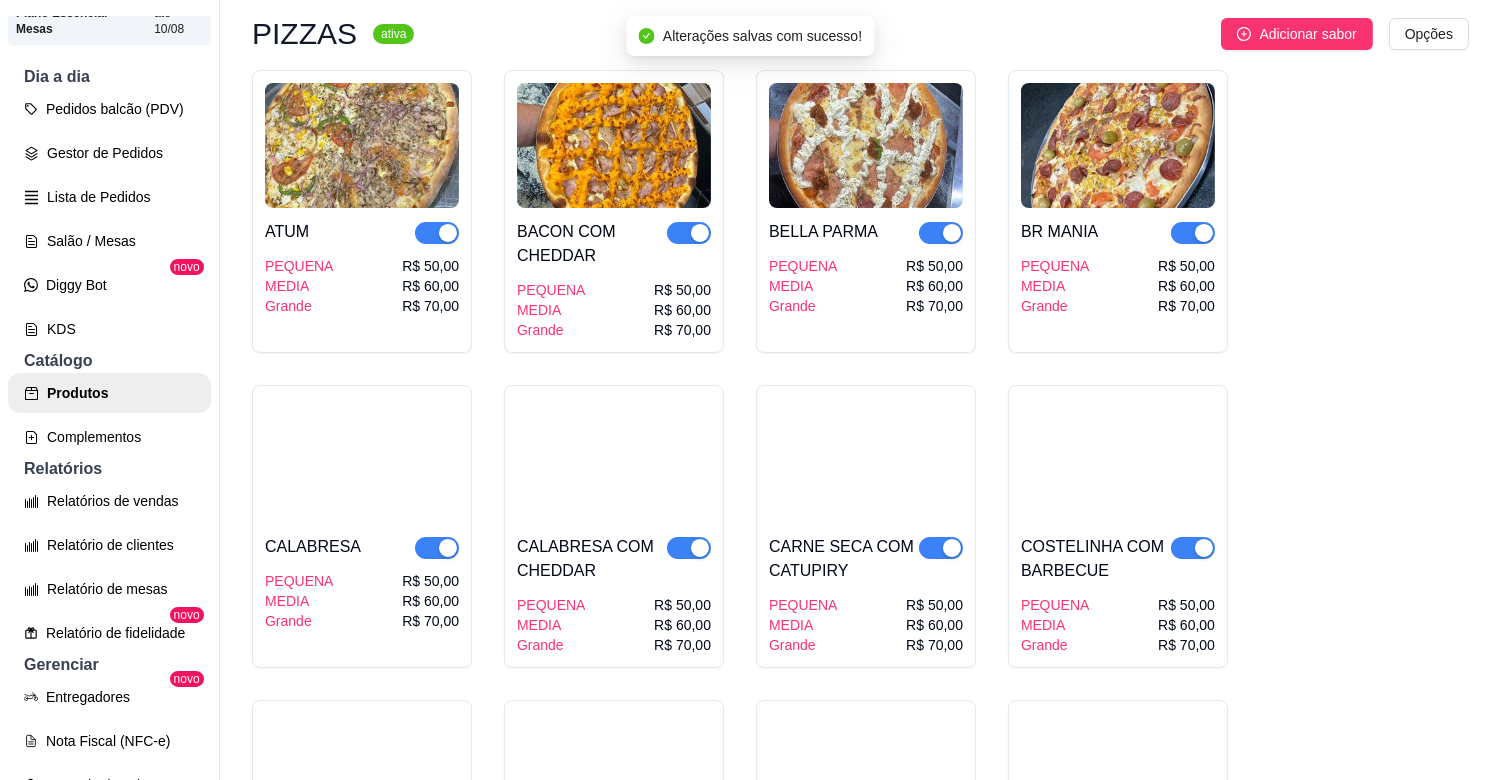 scroll, scrollTop: 3465, scrollLeft: 0, axis: vertical 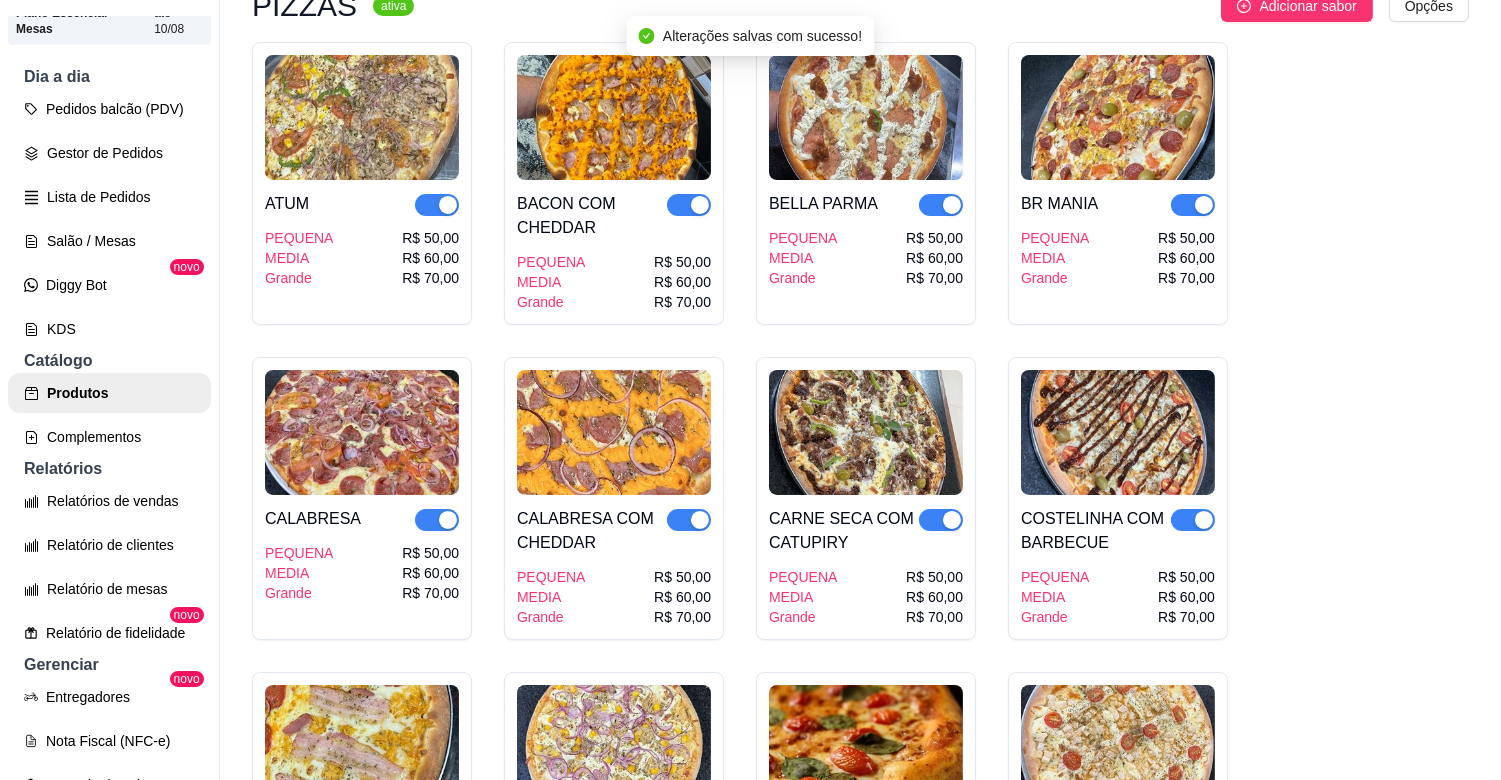 click at bounding box center [1204, 205] 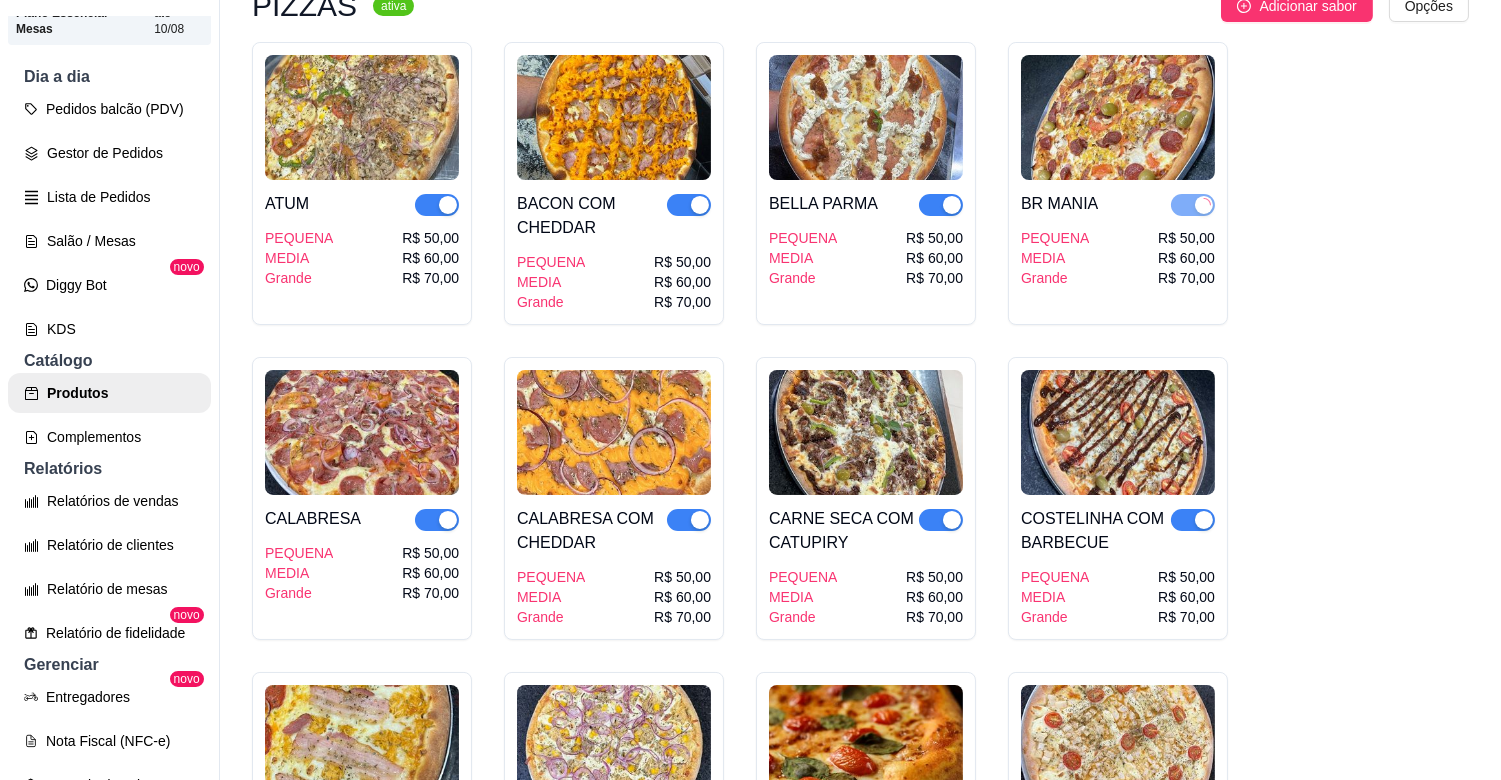click at bounding box center (952, 205) 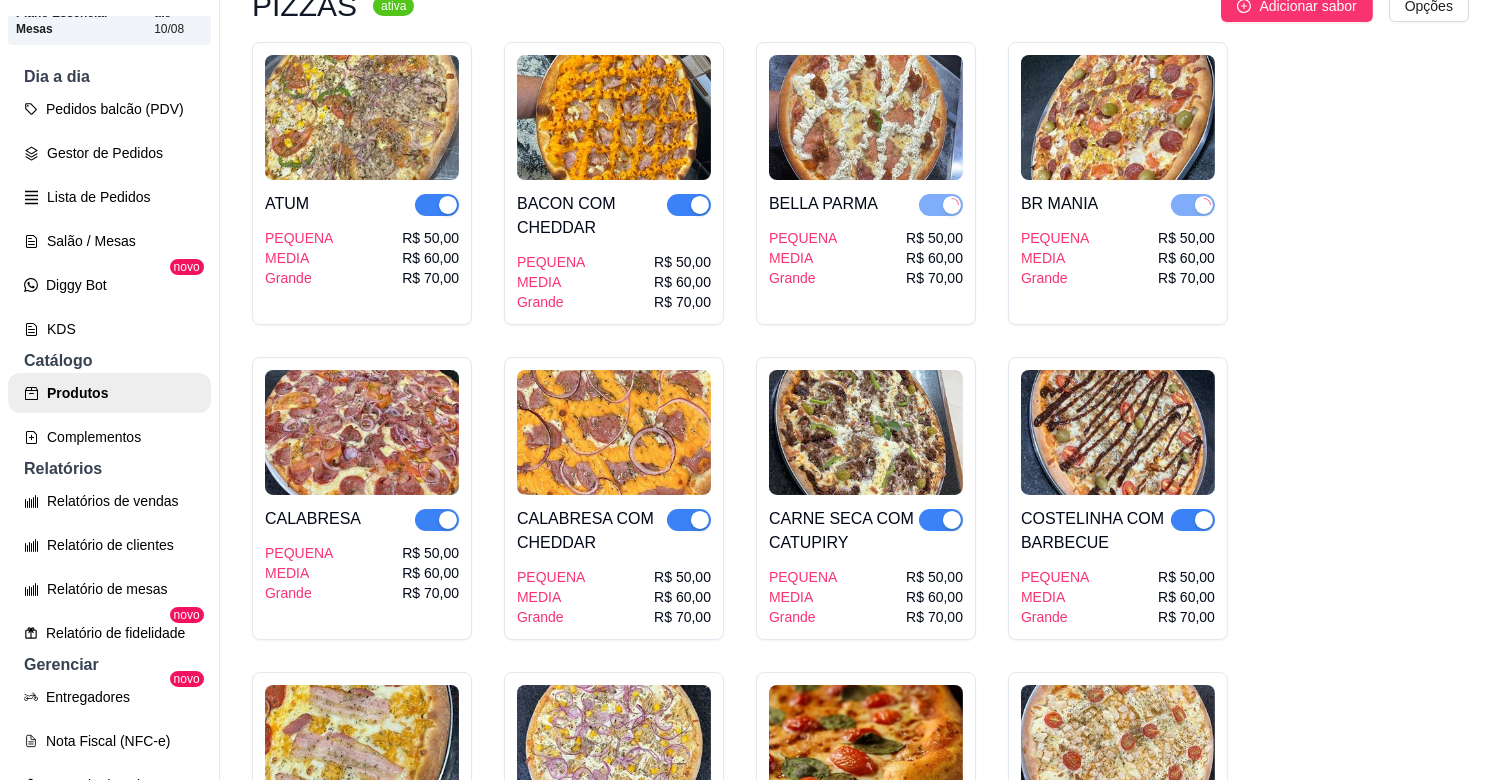 click at bounding box center [689, 205] 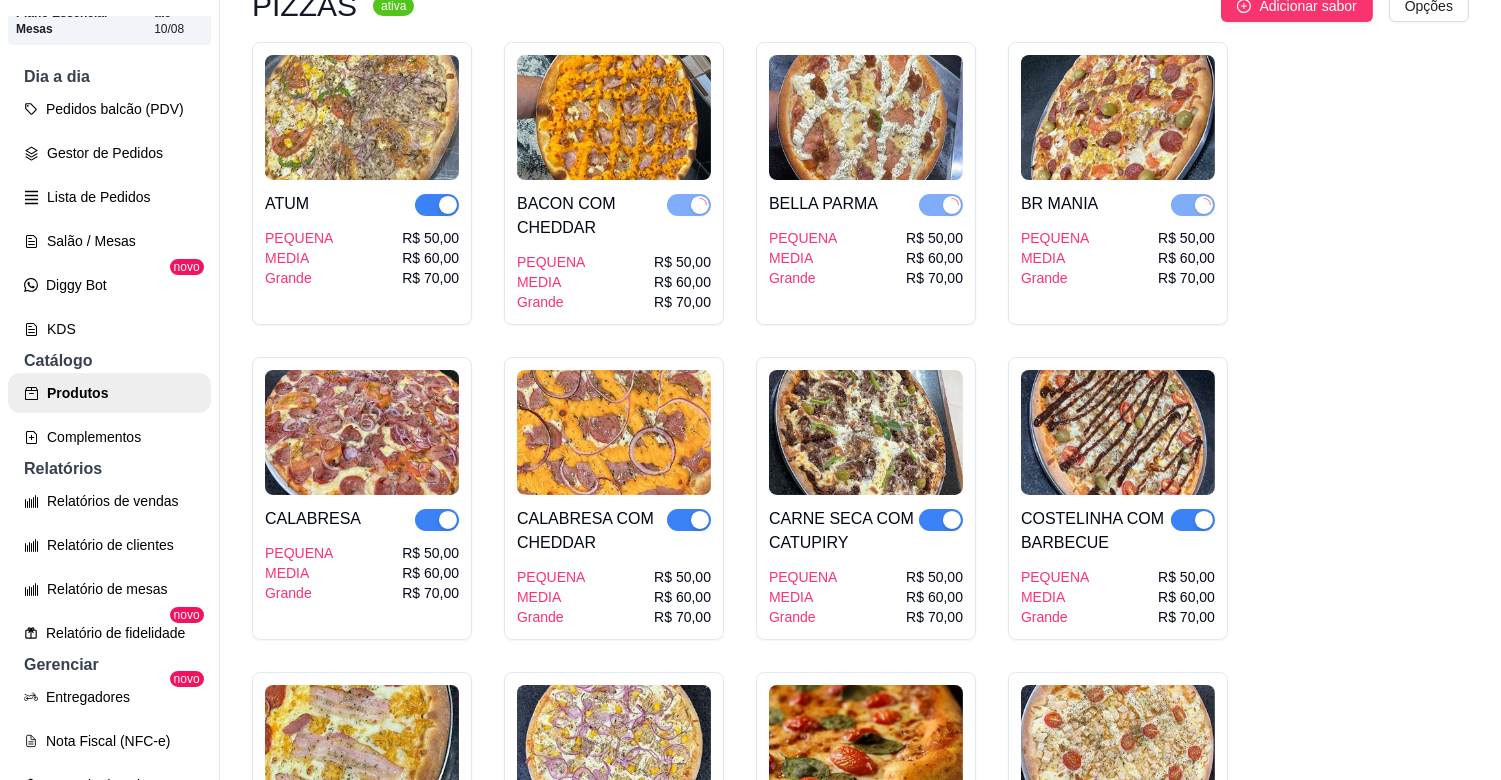click at bounding box center (448, 205) 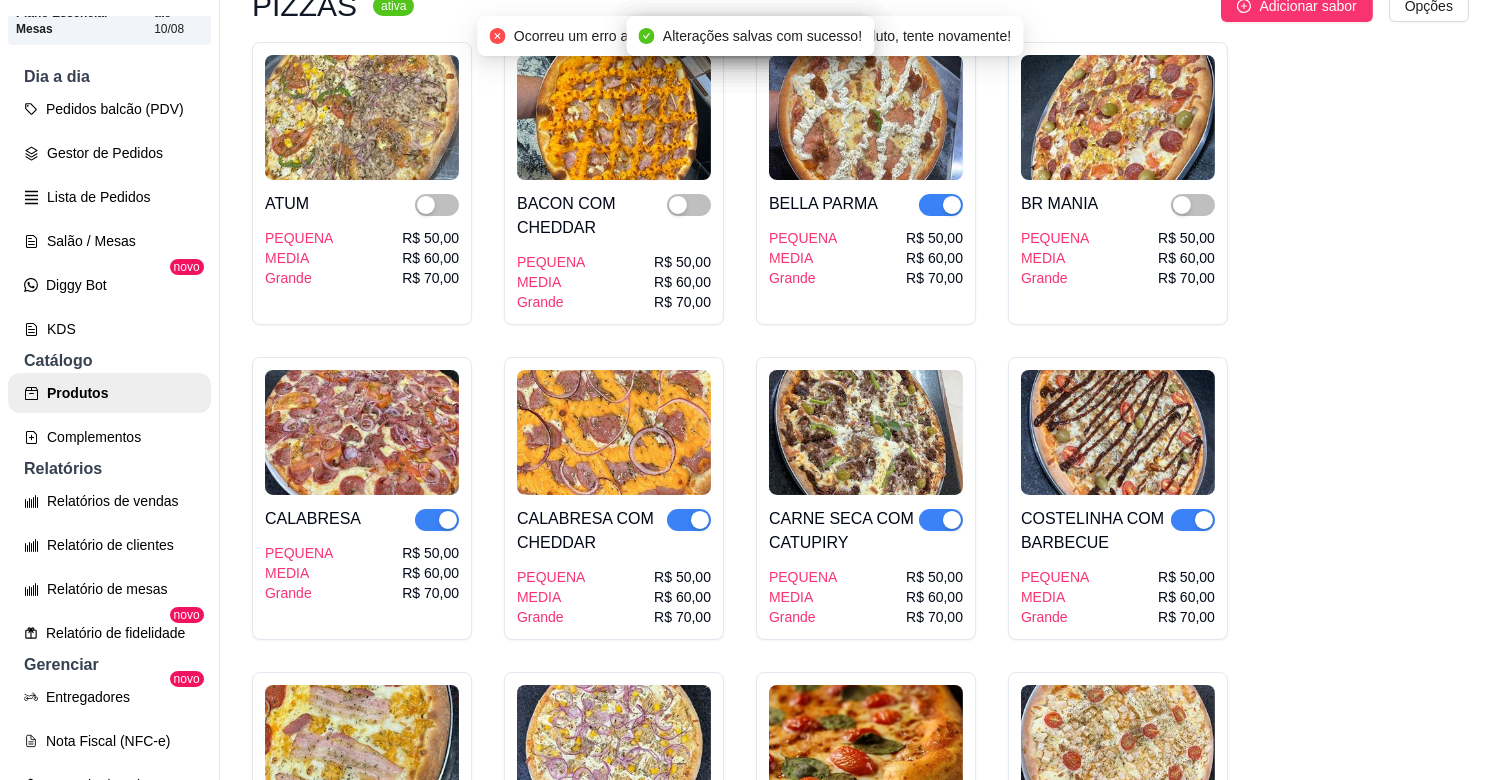 click at bounding box center (448, 520) 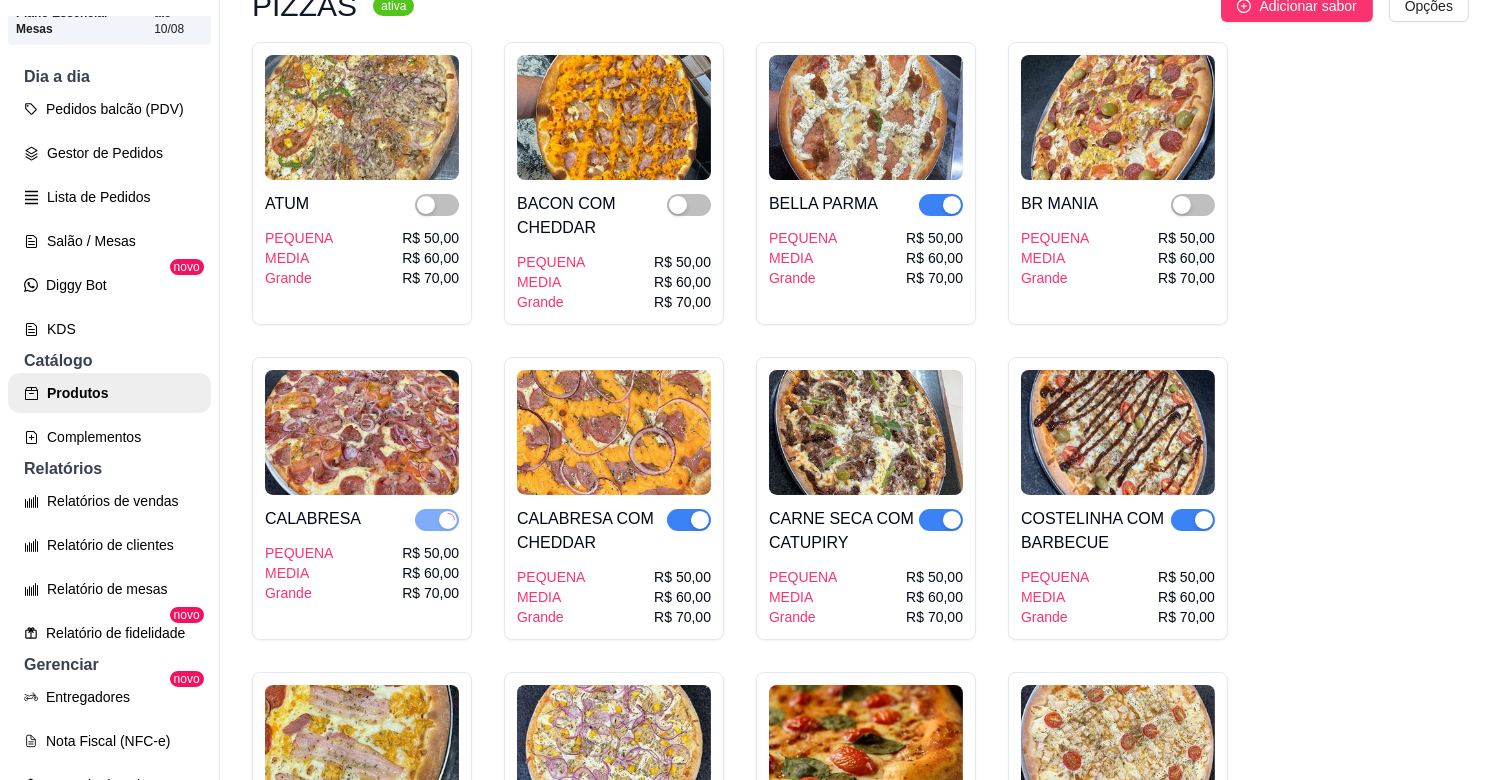 click at bounding box center (700, 520) 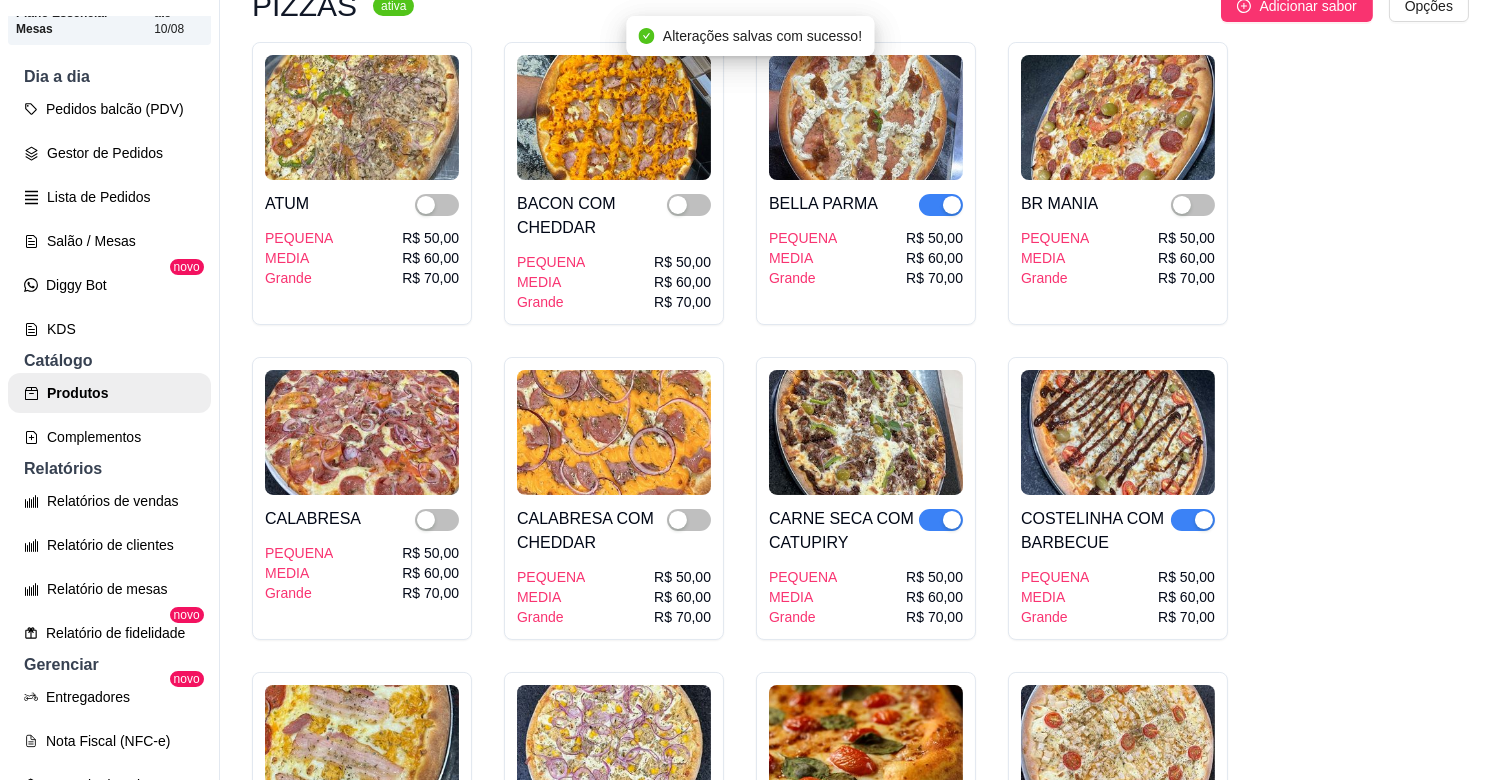 click at bounding box center [952, 520] 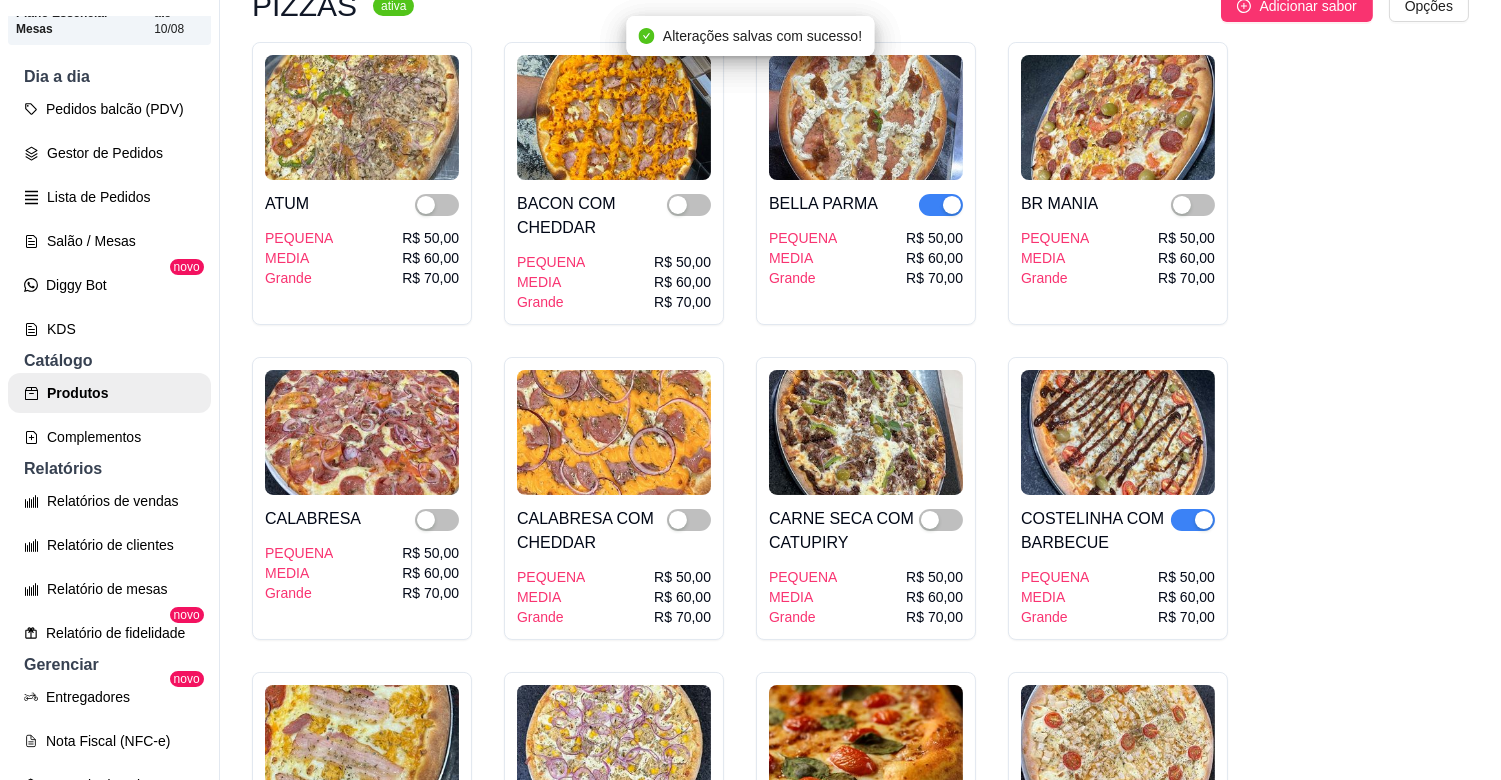 drag, startPoint x: 1200, startPoint y: 501, endPoint x: 1171, endPoint y: 501, distance: 29 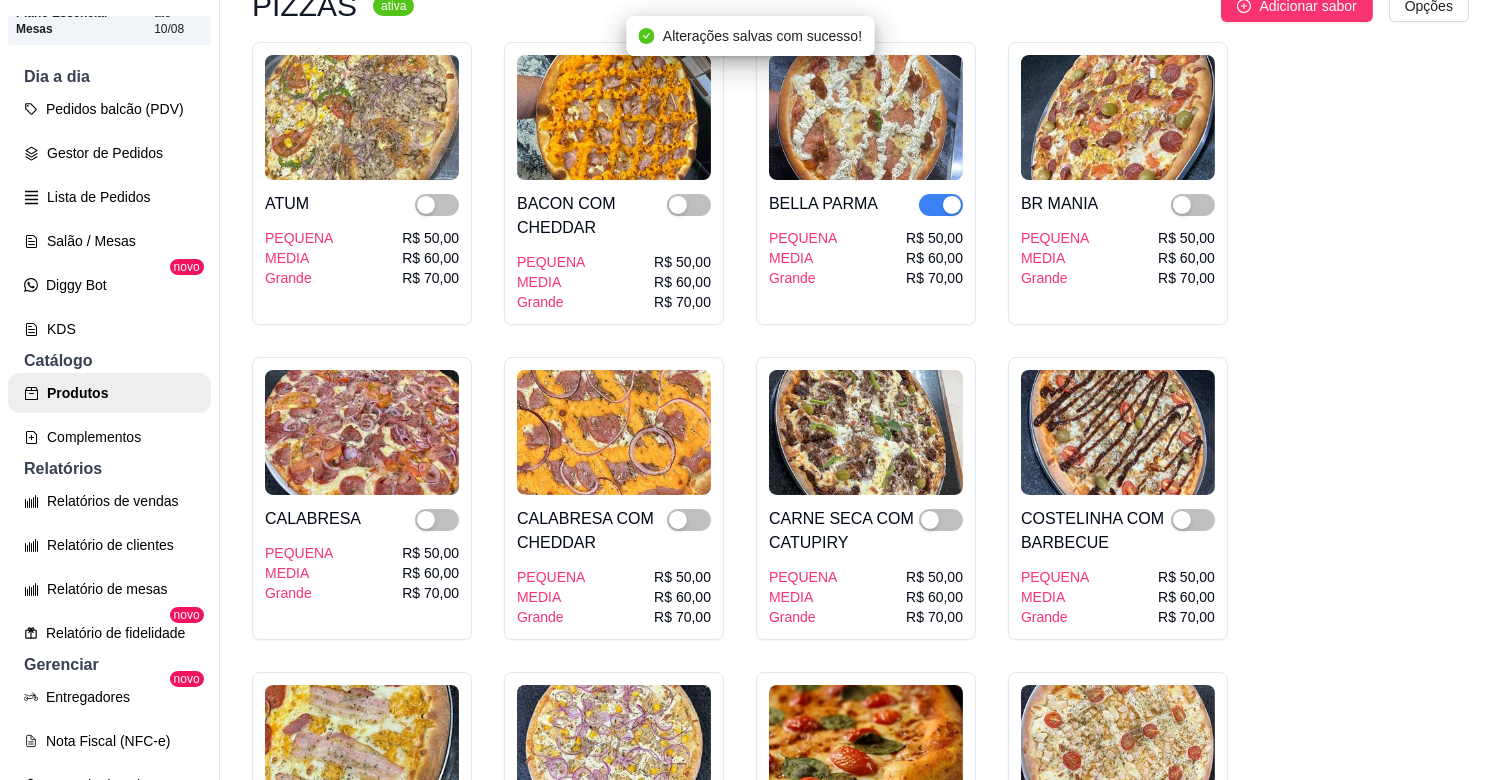 click at bounding box center (952, 205) 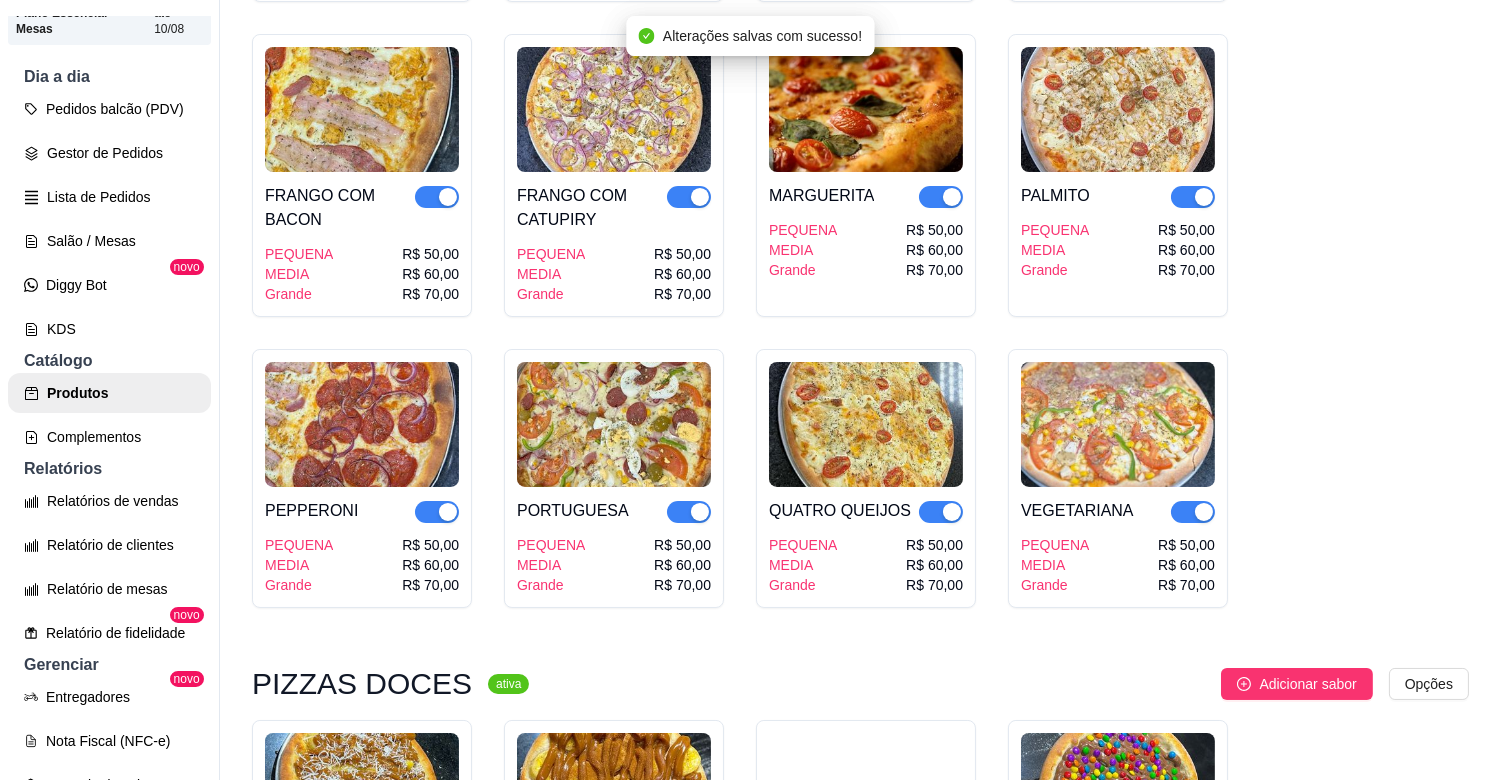 scroll, scrollTop: 4241, scrollLeft: 0, axis: vertical 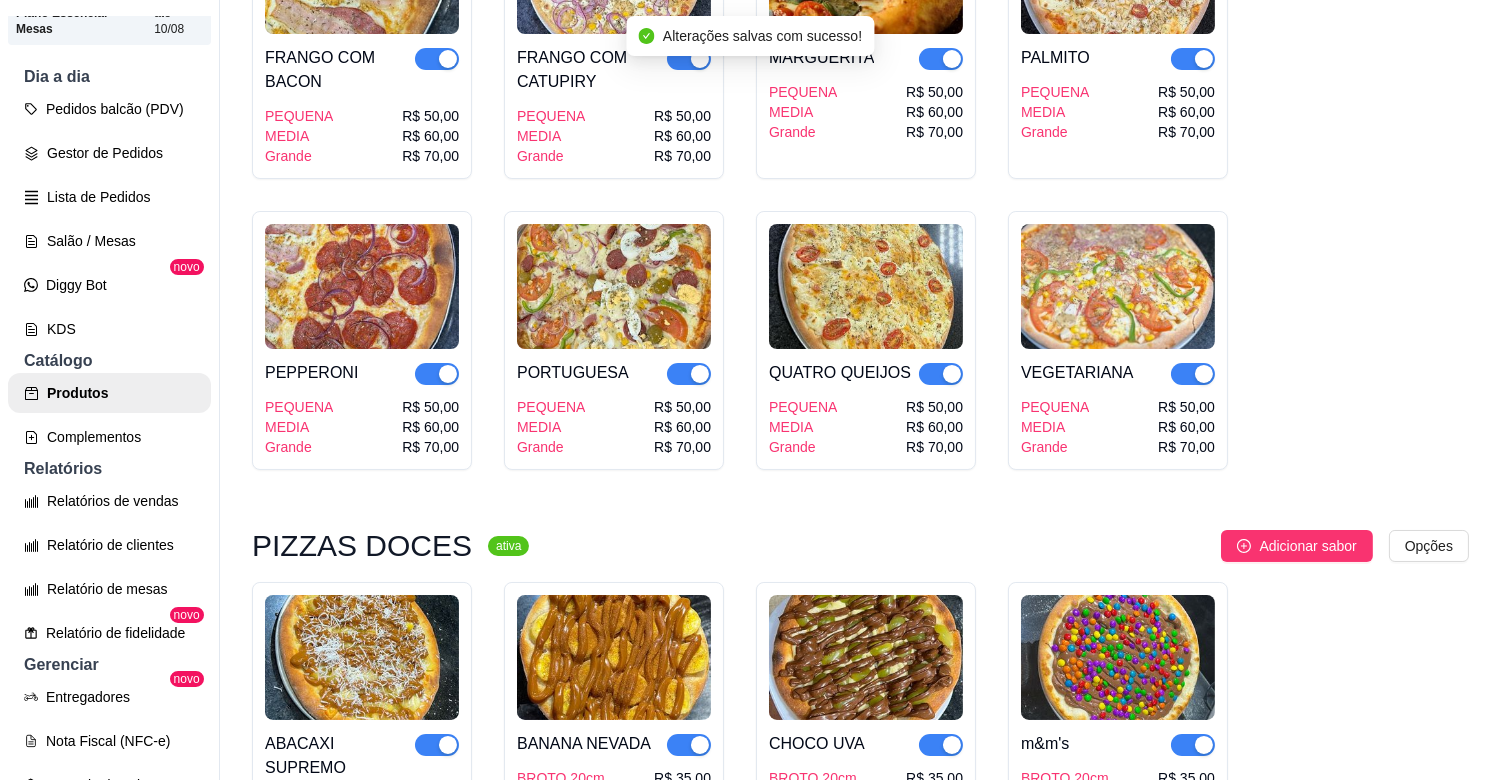click at bounding box center [1204, 59] 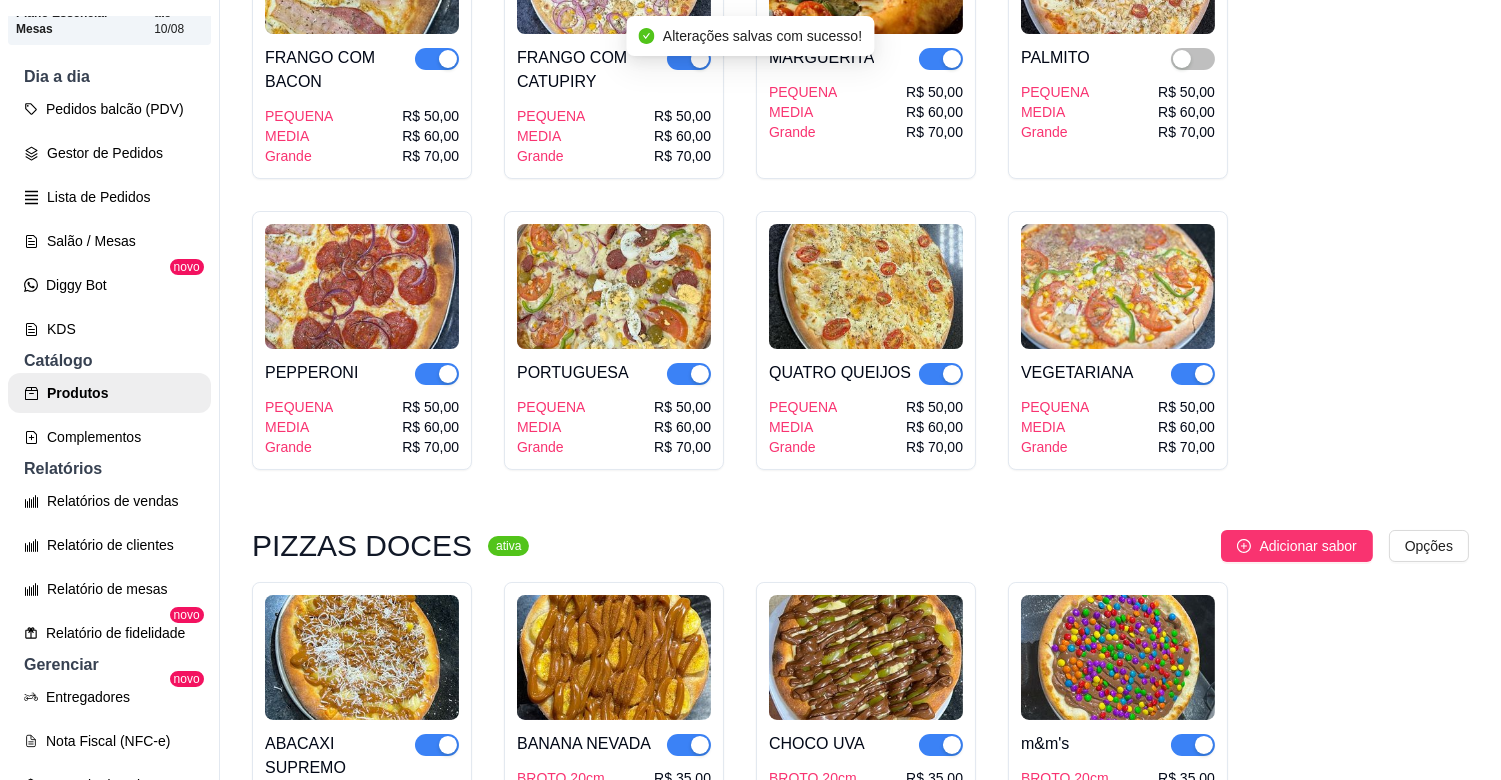 click at bounding box center [952, 59] 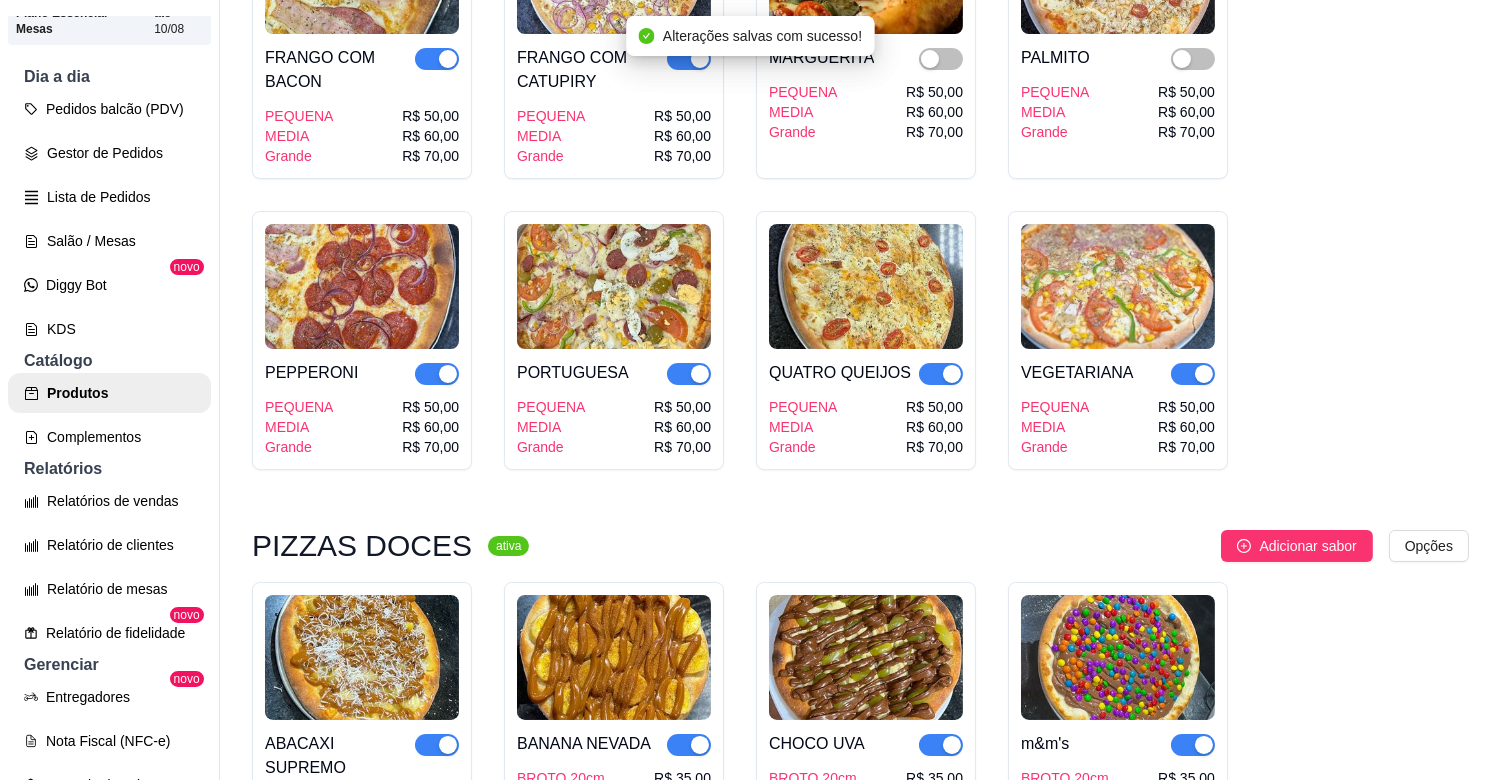 click at bounding box center [448, 59] 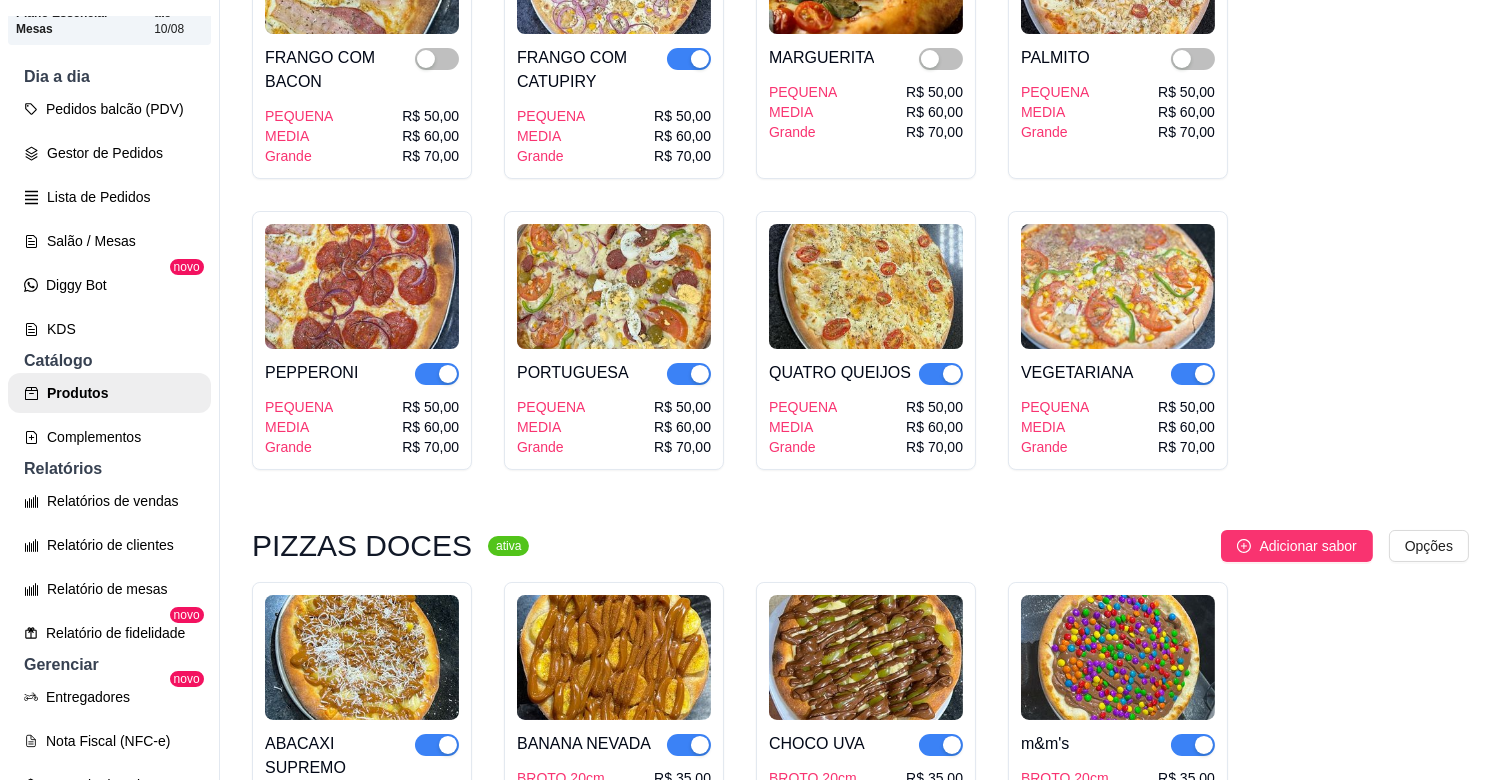 click at bounding box center [689, 59] 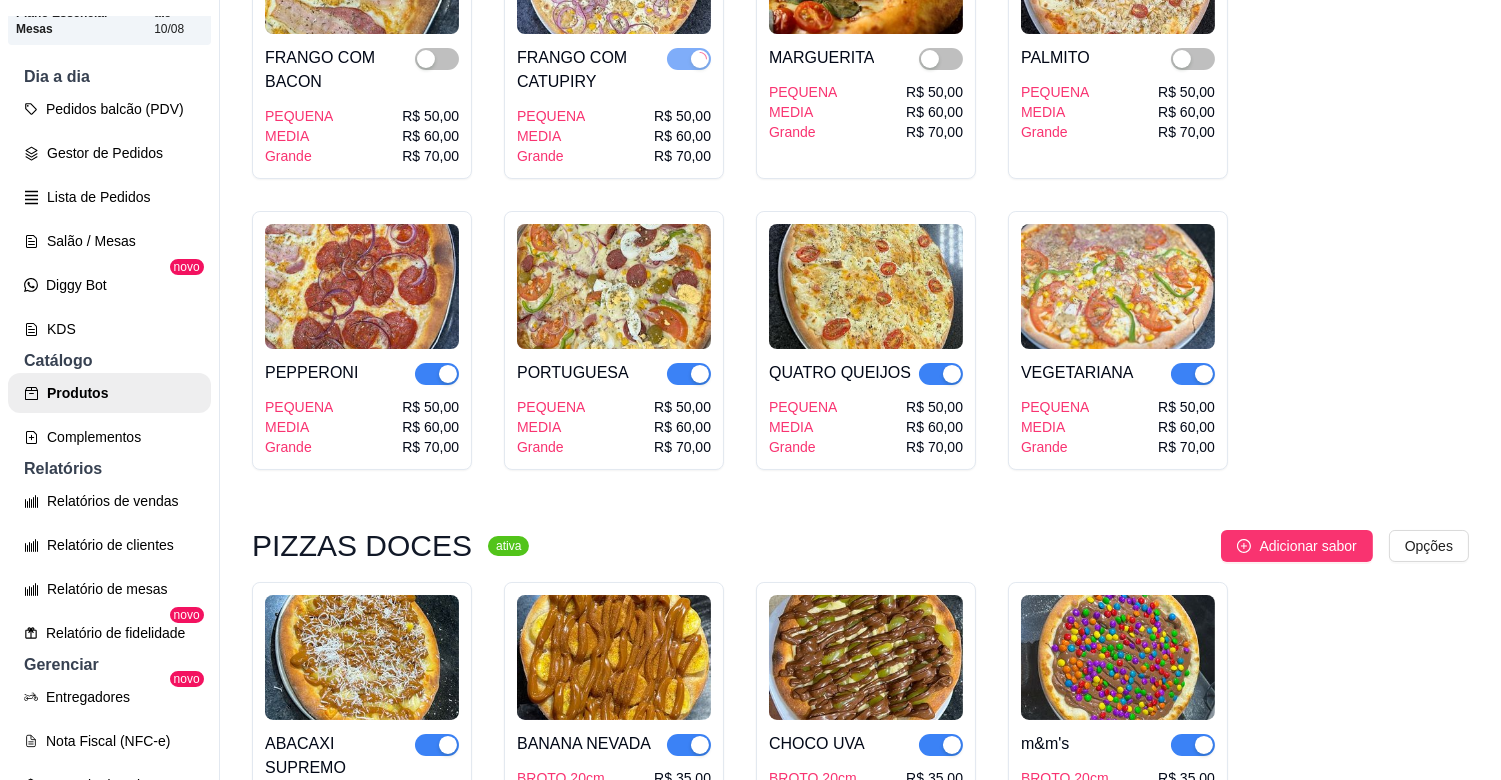 click at bounding box center [448, 374] 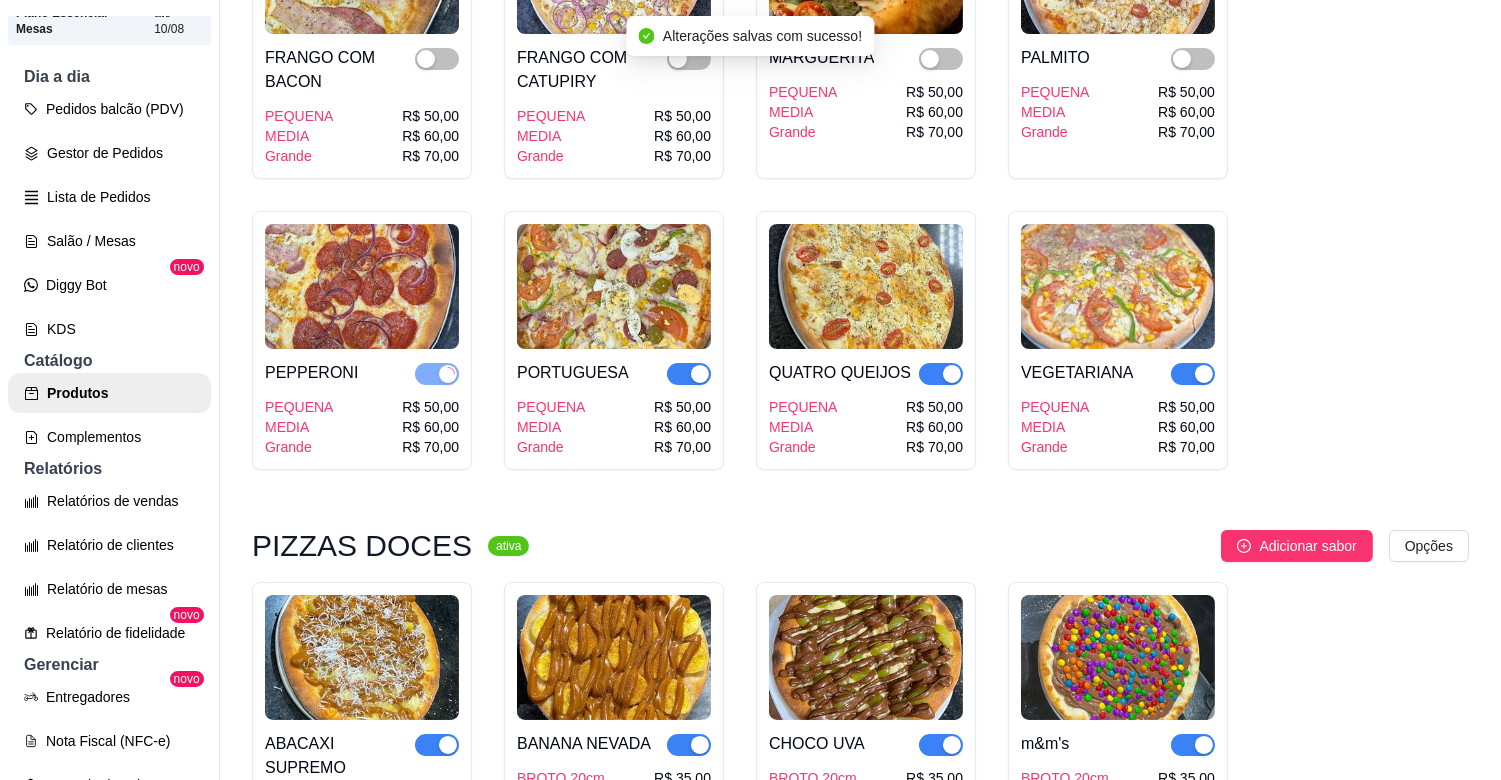 click at bounding box center (689, 374) 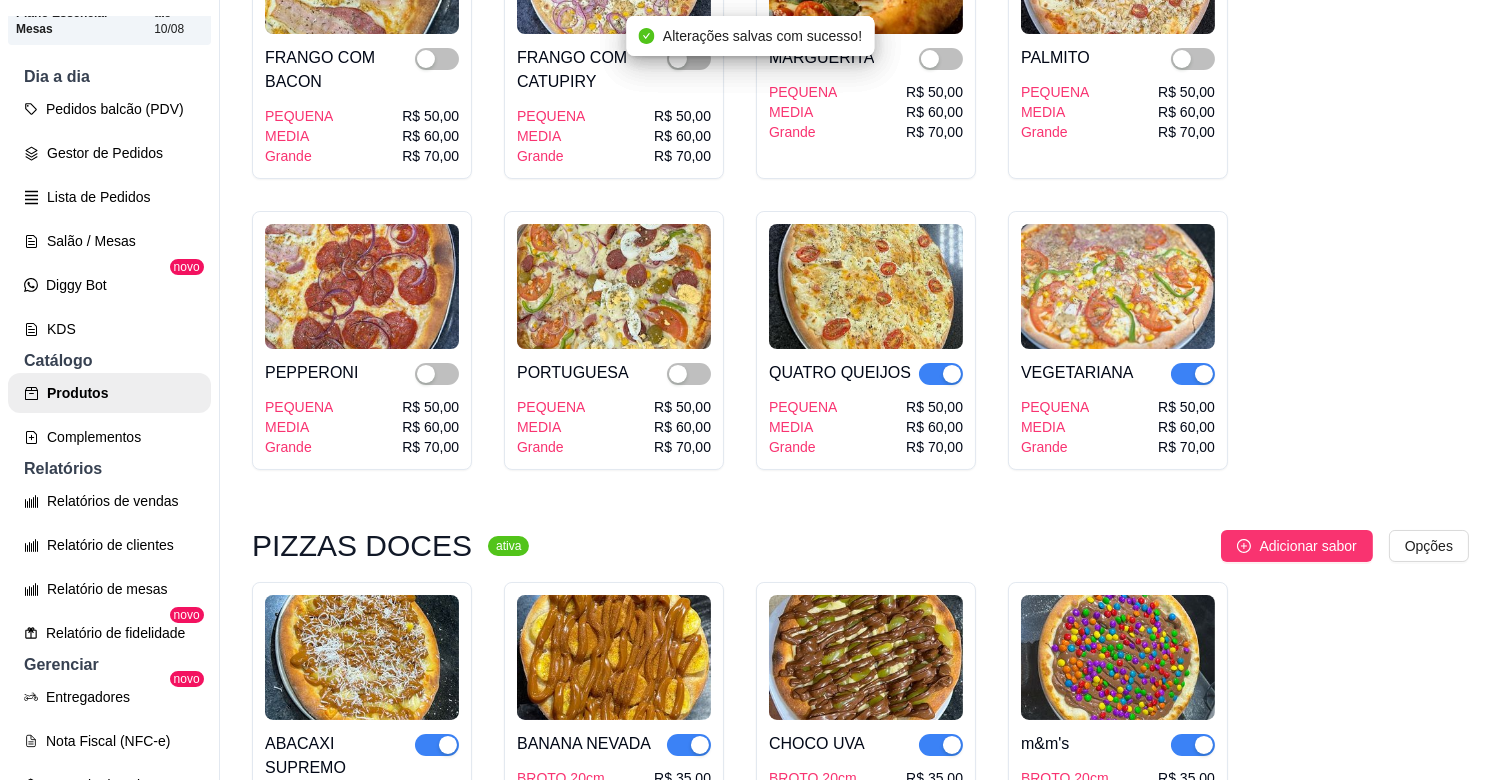 click at bounding box center (952, 374) 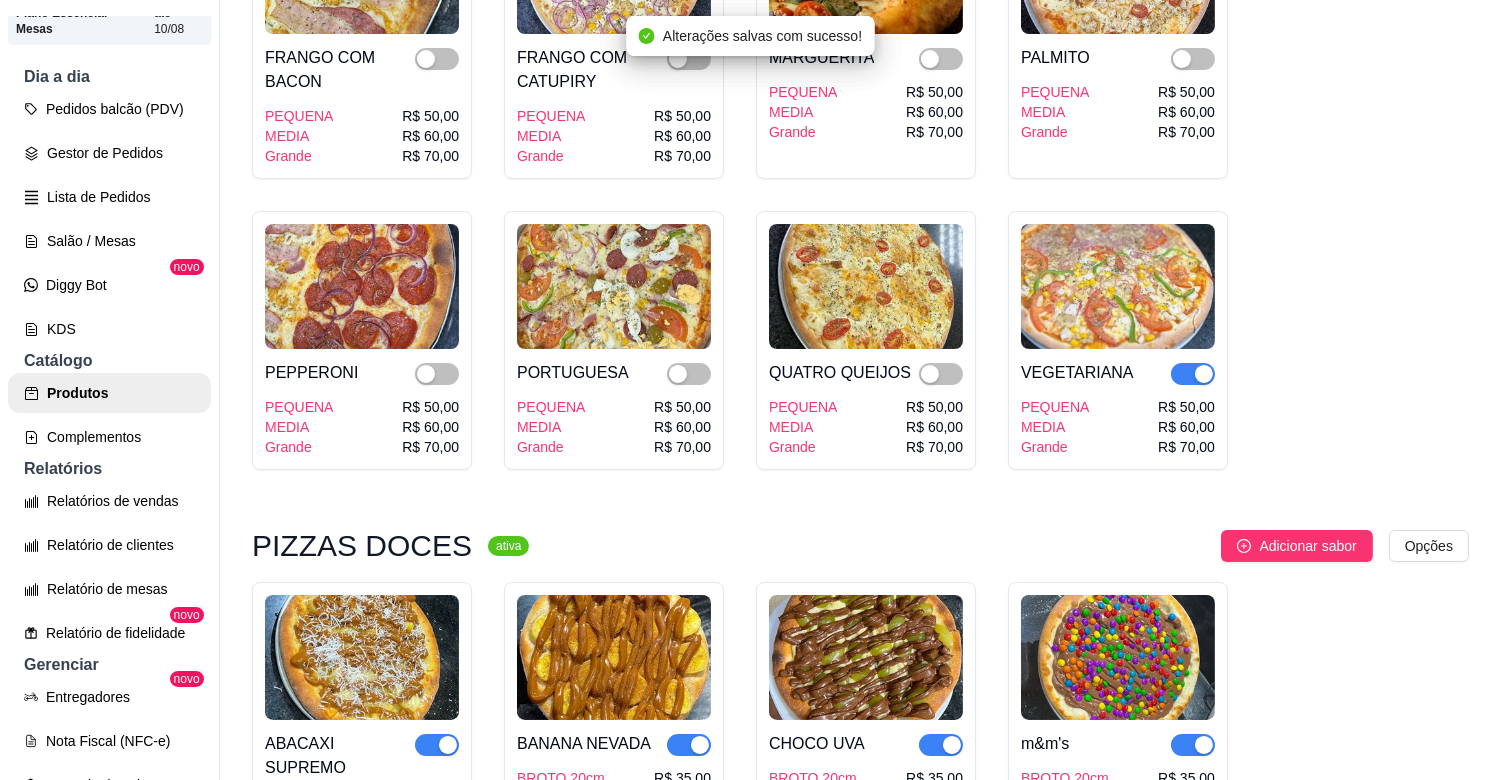 drag, startPoint x: 1195, startPoint y: 355, endPoint x: 1185, endPoint y: 356, distance: 10.049875 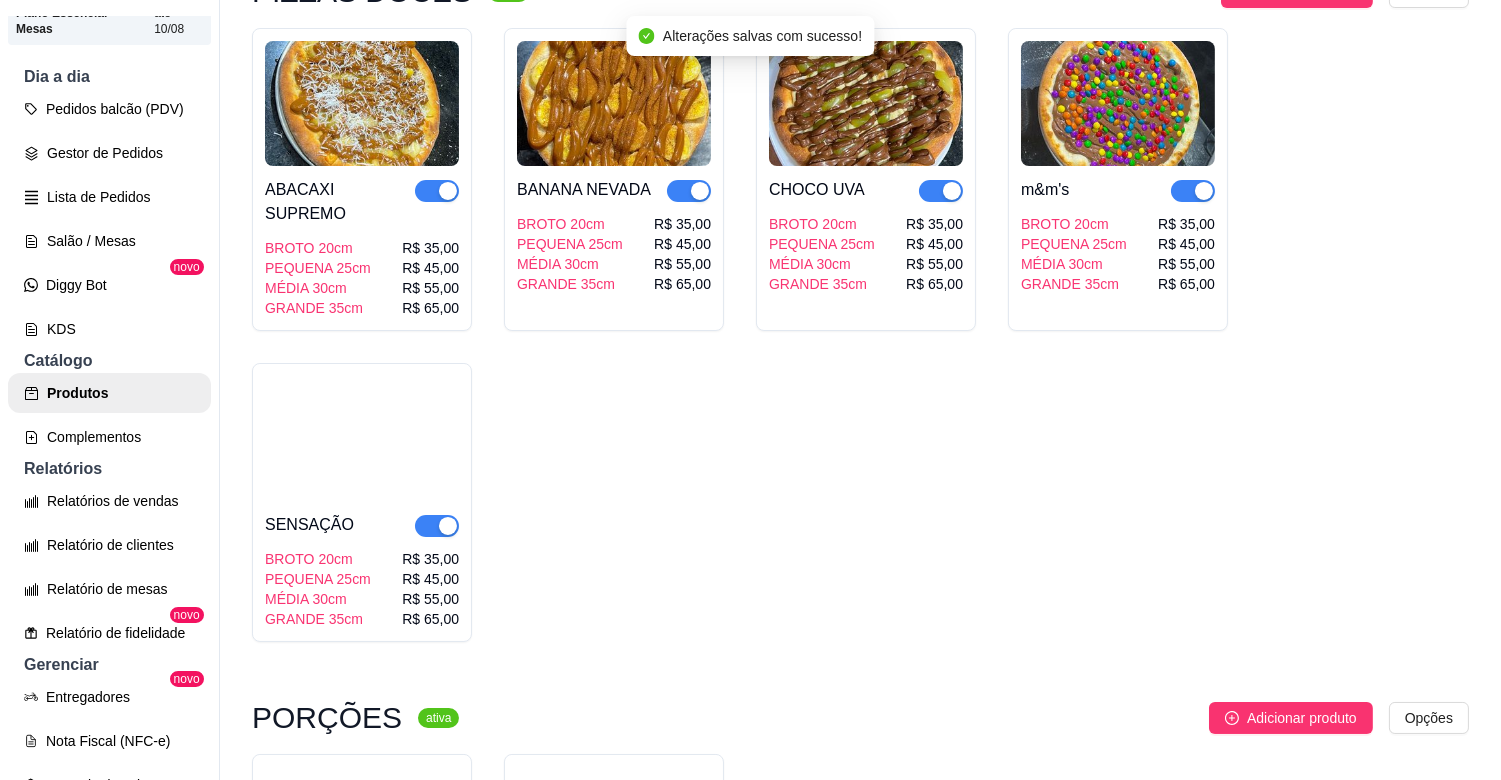 scroll, scrollTop: 4823, scrollLeft: 0, axis: vertical 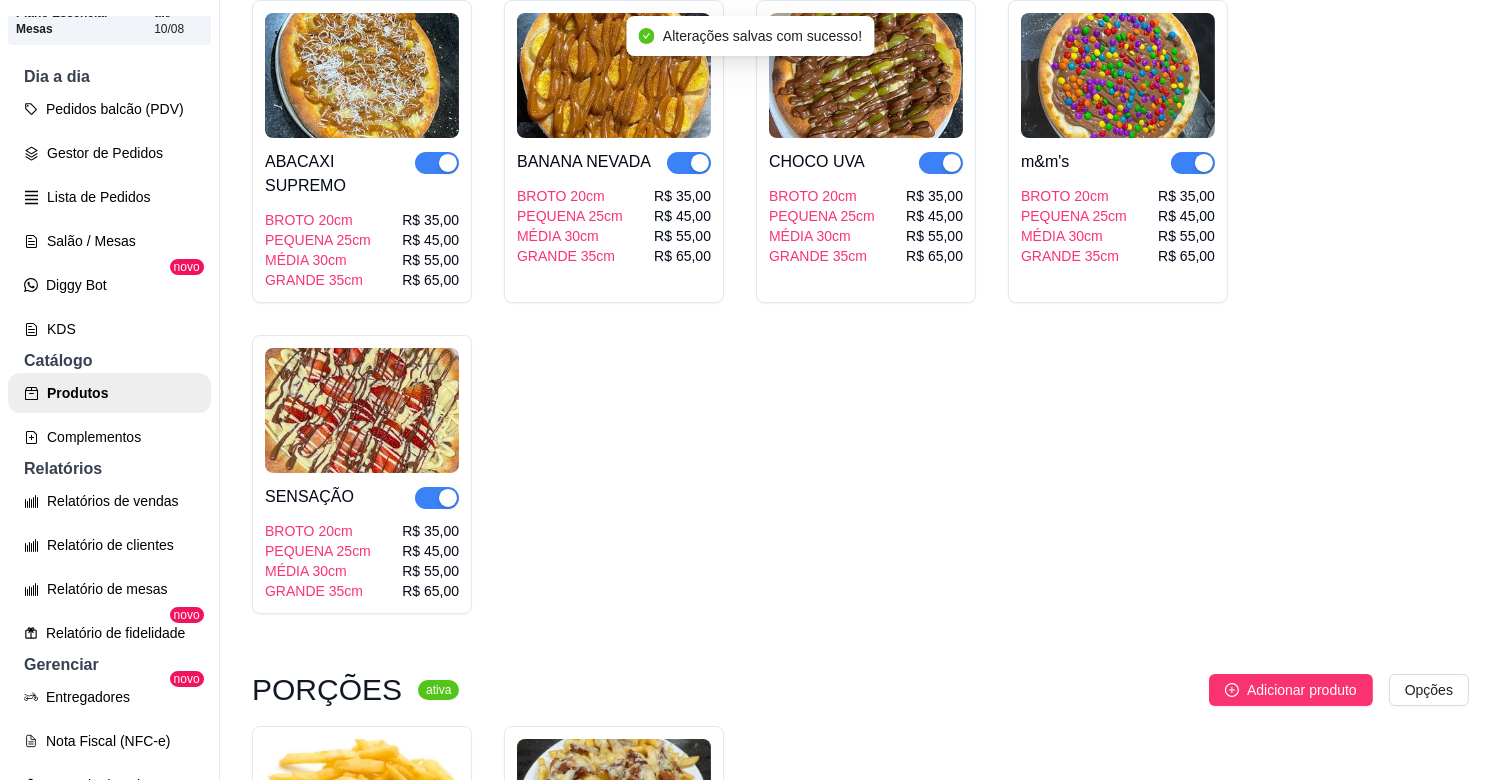 drag, startPoint x: 1191, startPoint y: 144, endPoint x: 1172, endPoint y: 150, distance: 19.924858 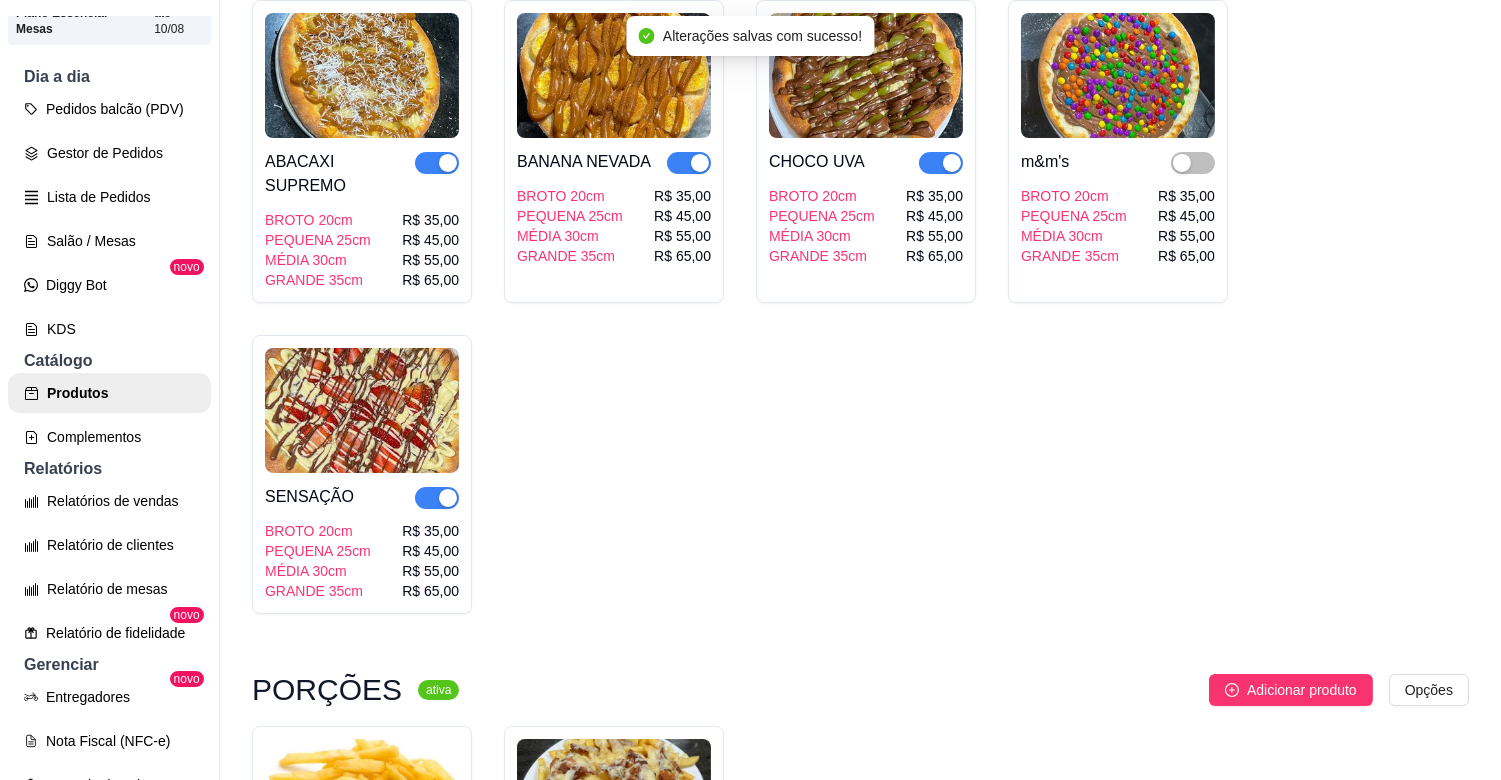 click at bounding box center [952, 163] 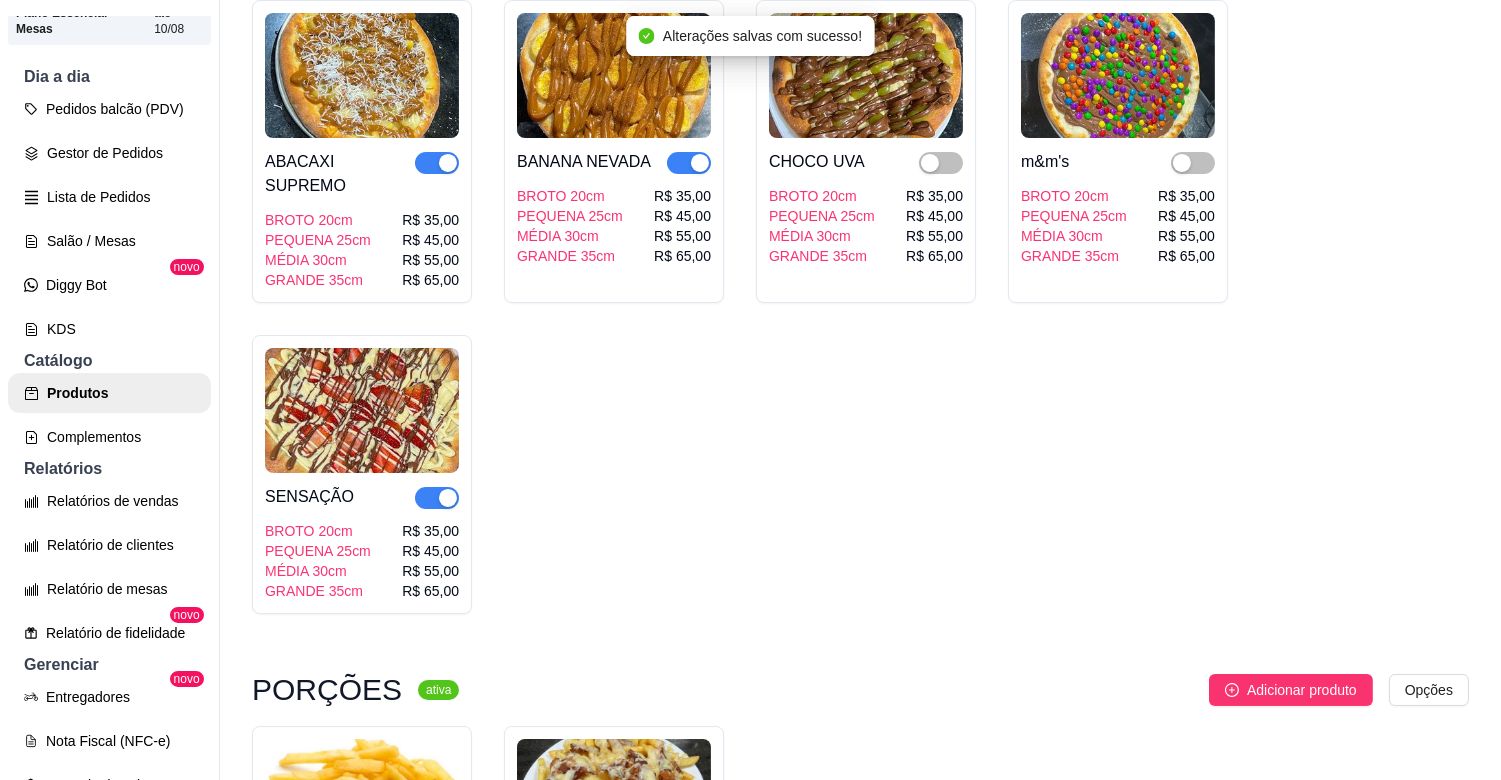 click at bounding box center [700, 163] 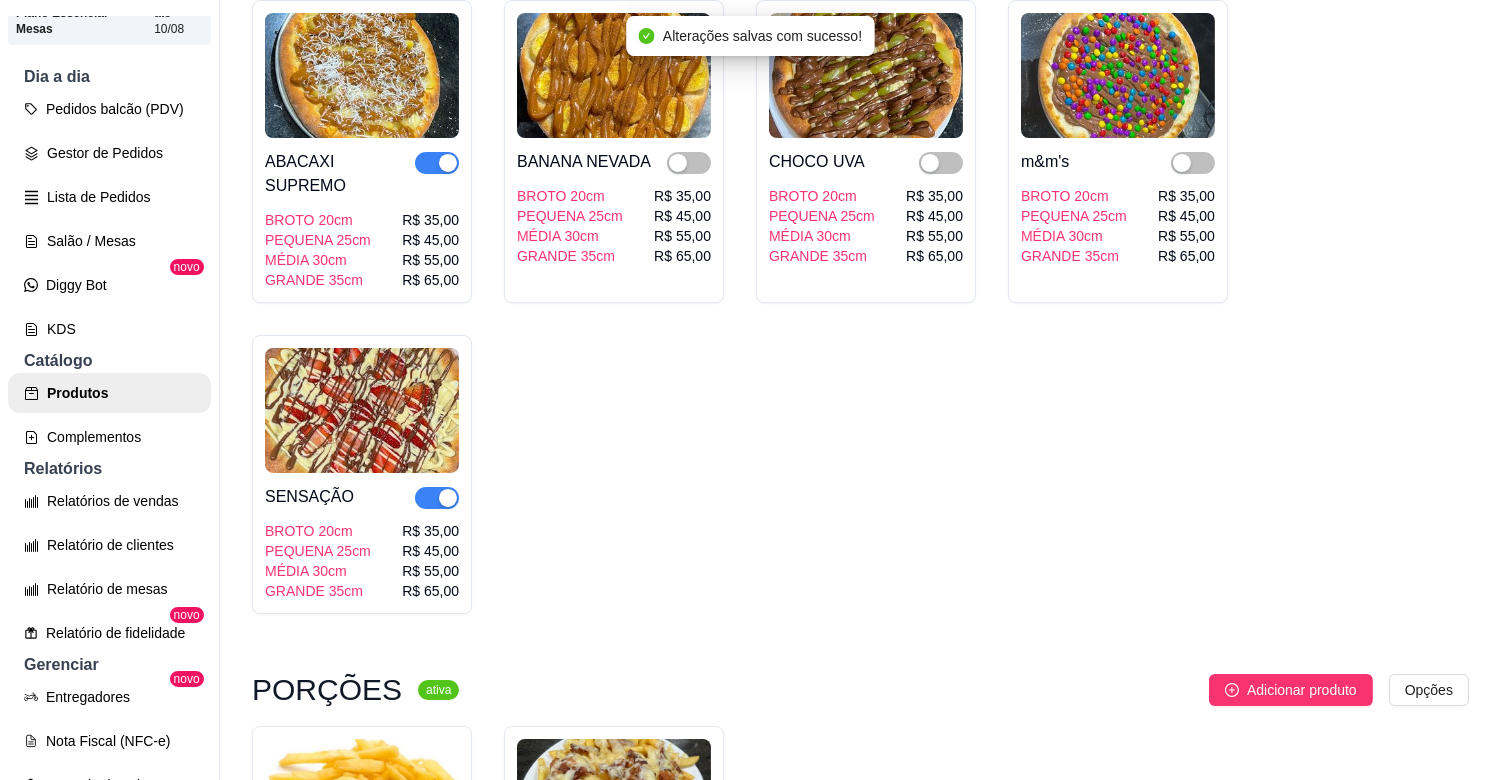 click at bounding box center [448, 163] 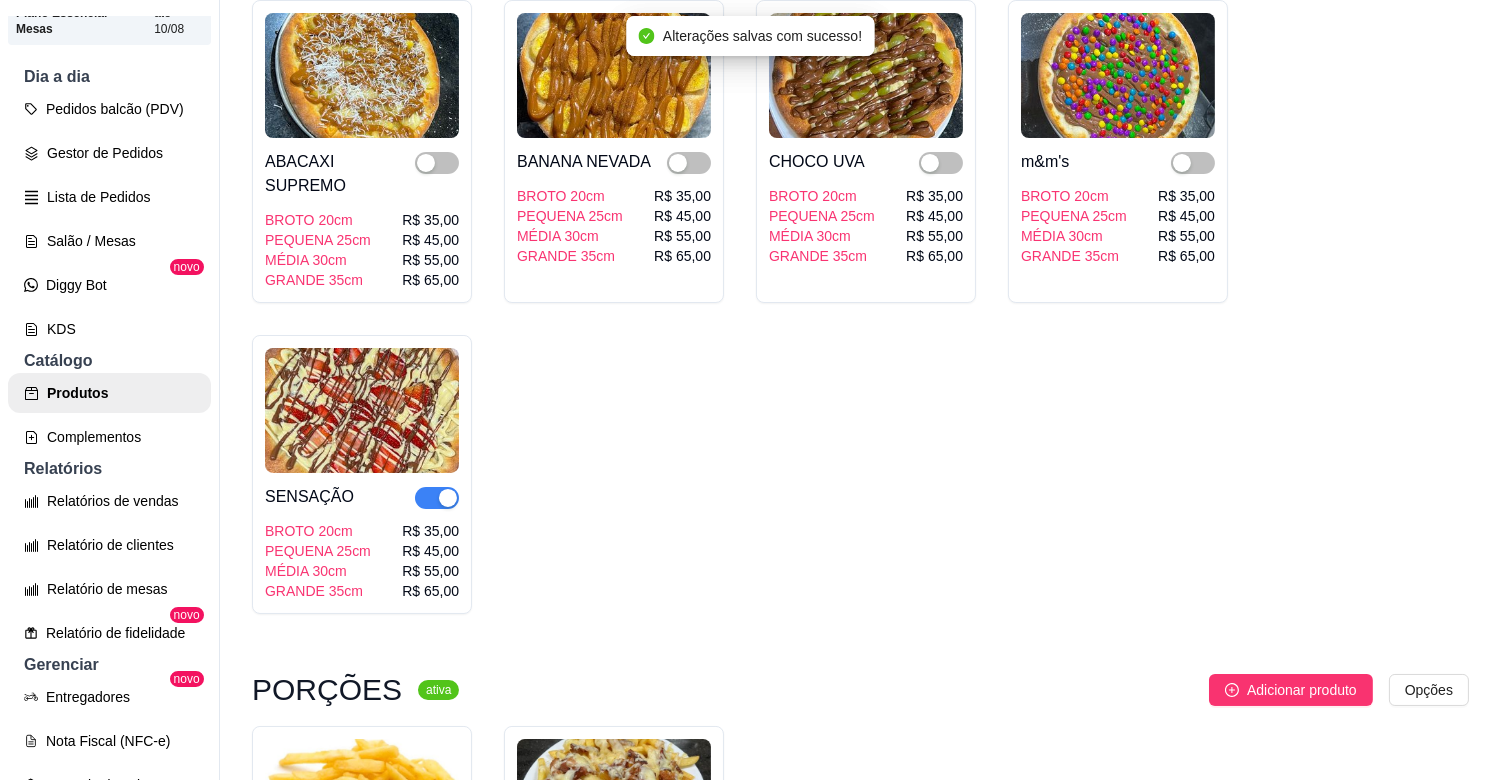 click at bounding box center (448, 498) 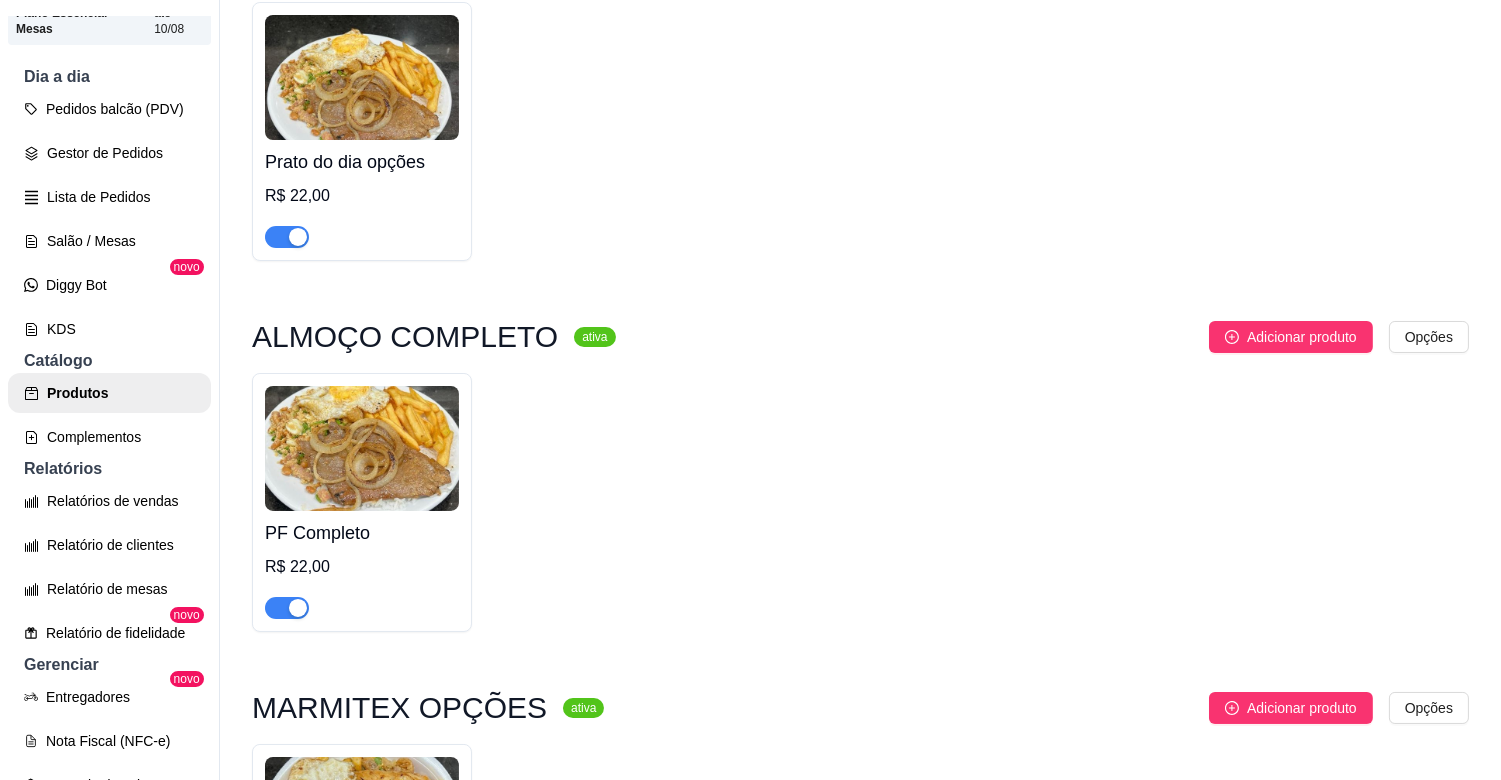 scroll, scrollTop: 27, scrollLeft: 0, axis: vertical 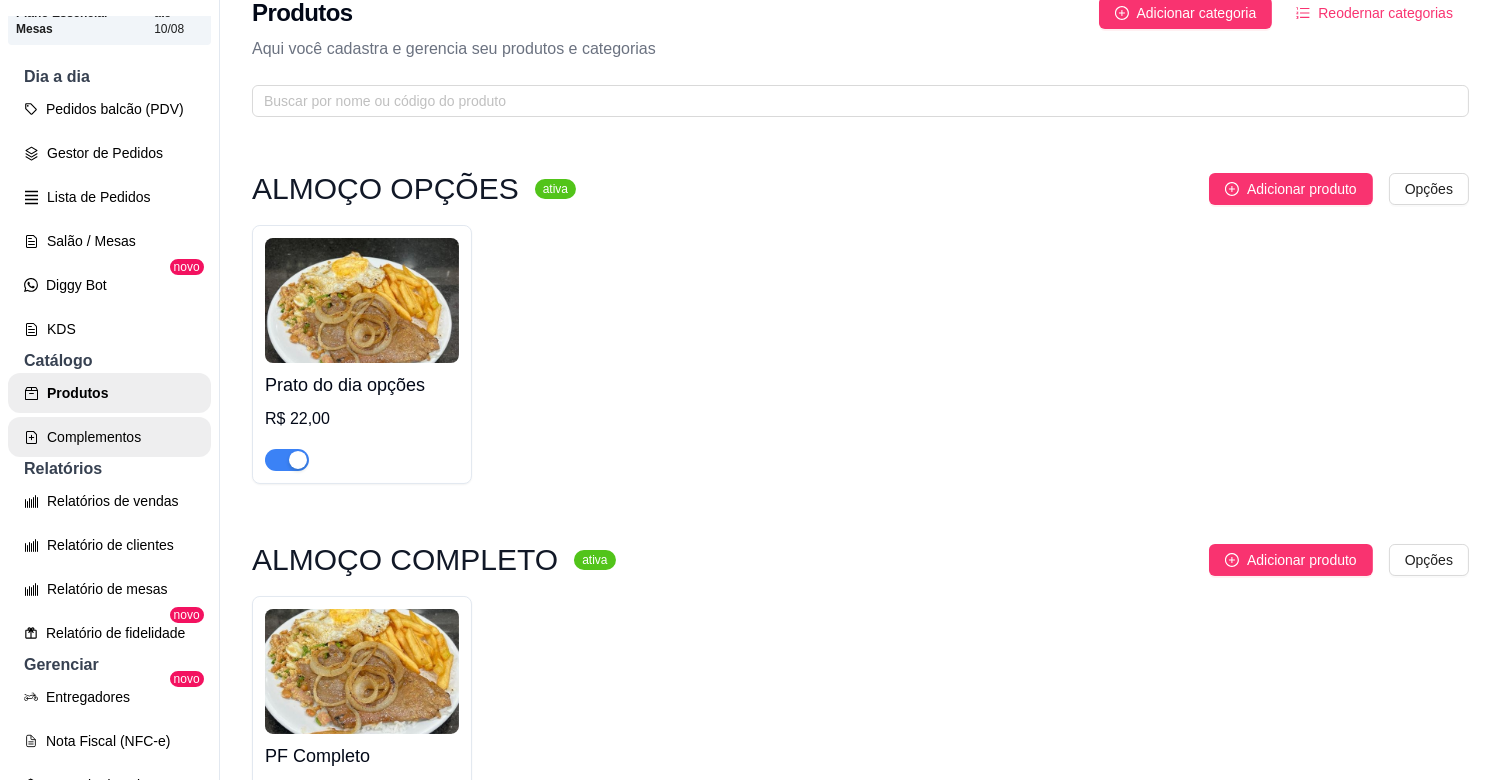 click on "Complementos" at bounding box center (109, 437) 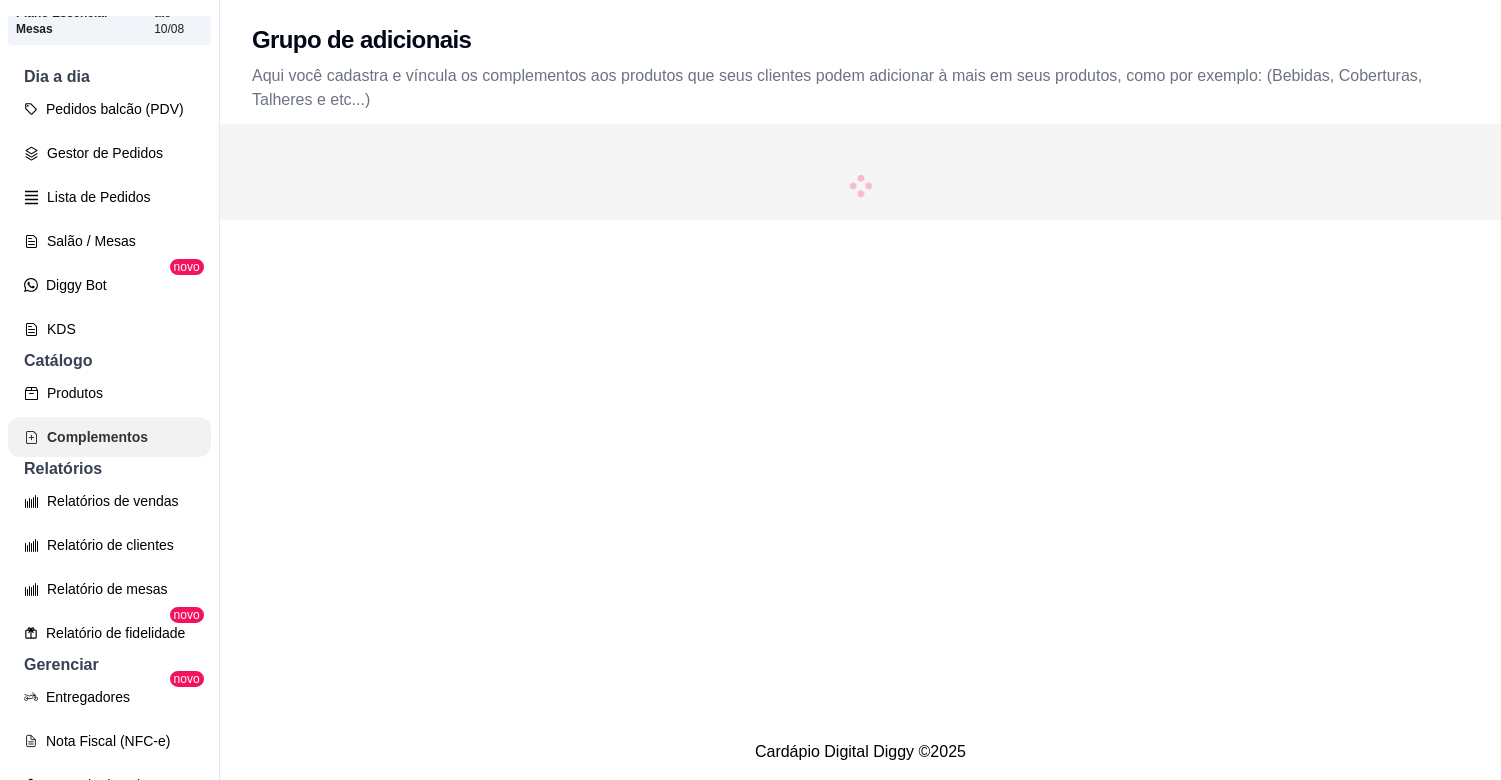 scroll, scrollTop: 0, scrollLeft: 0, axis: both 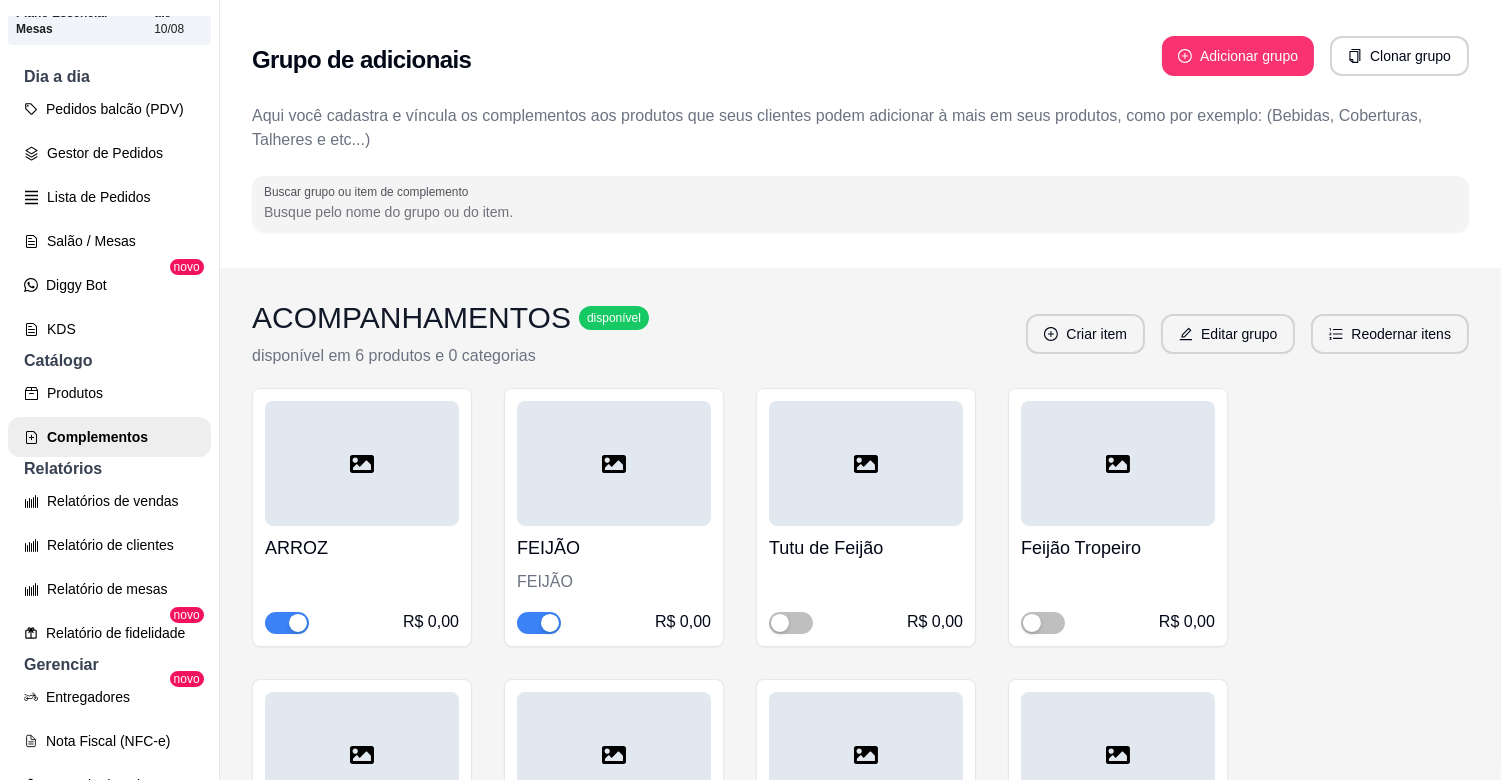 click at bounding box center (539, 623) 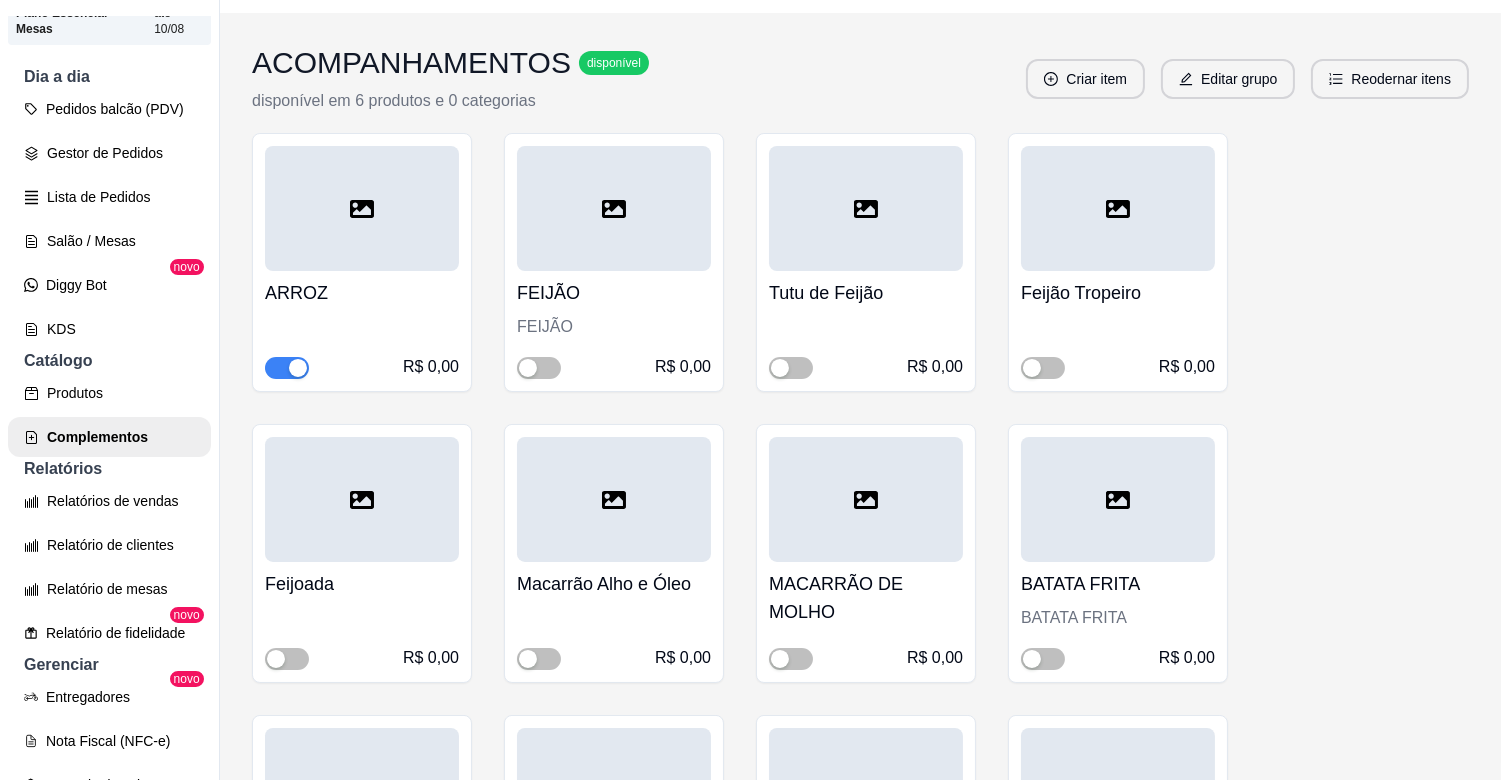 scroll, scrollTop: 351, scrollLeft: 0, axis: vertical 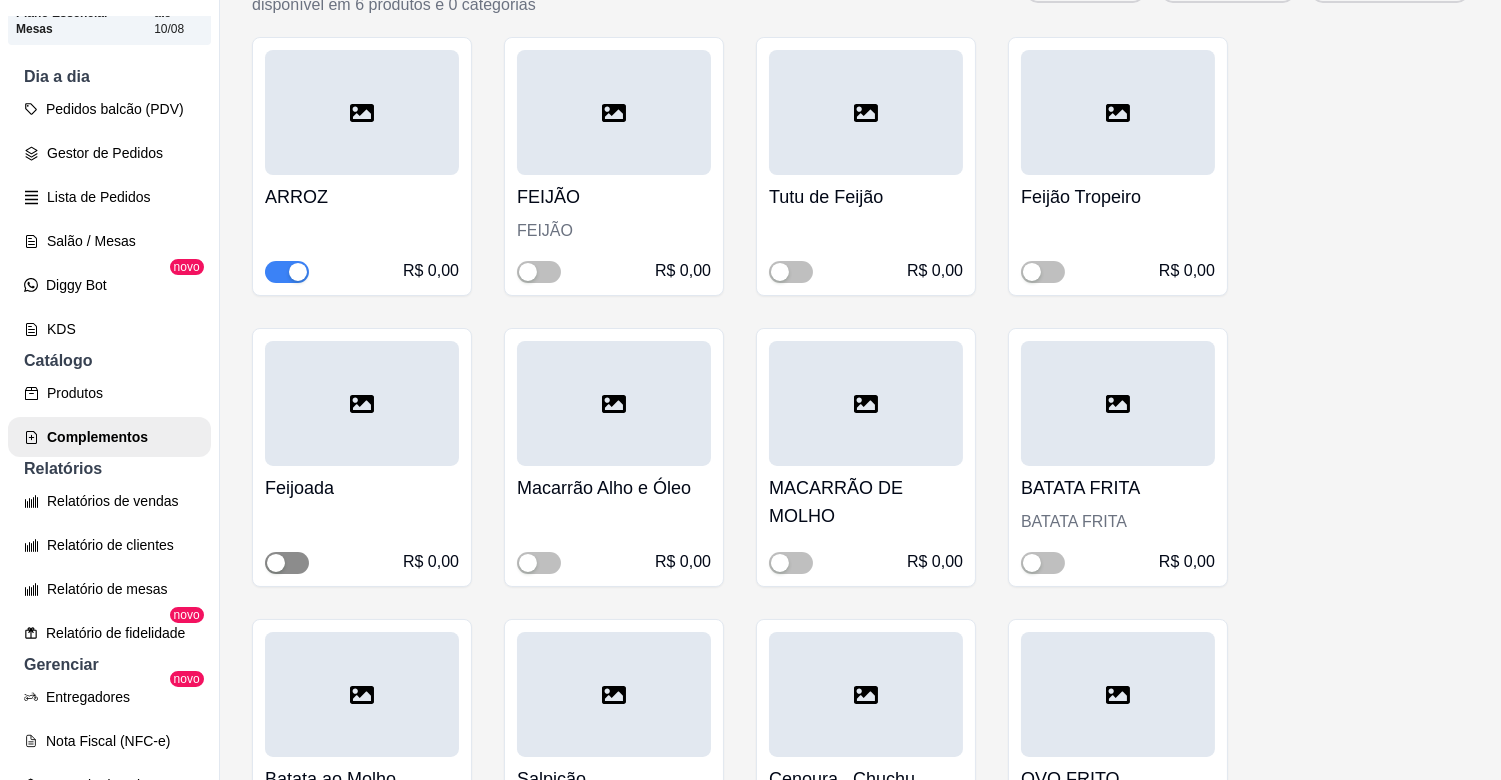 click at bounding box center [287, 563] 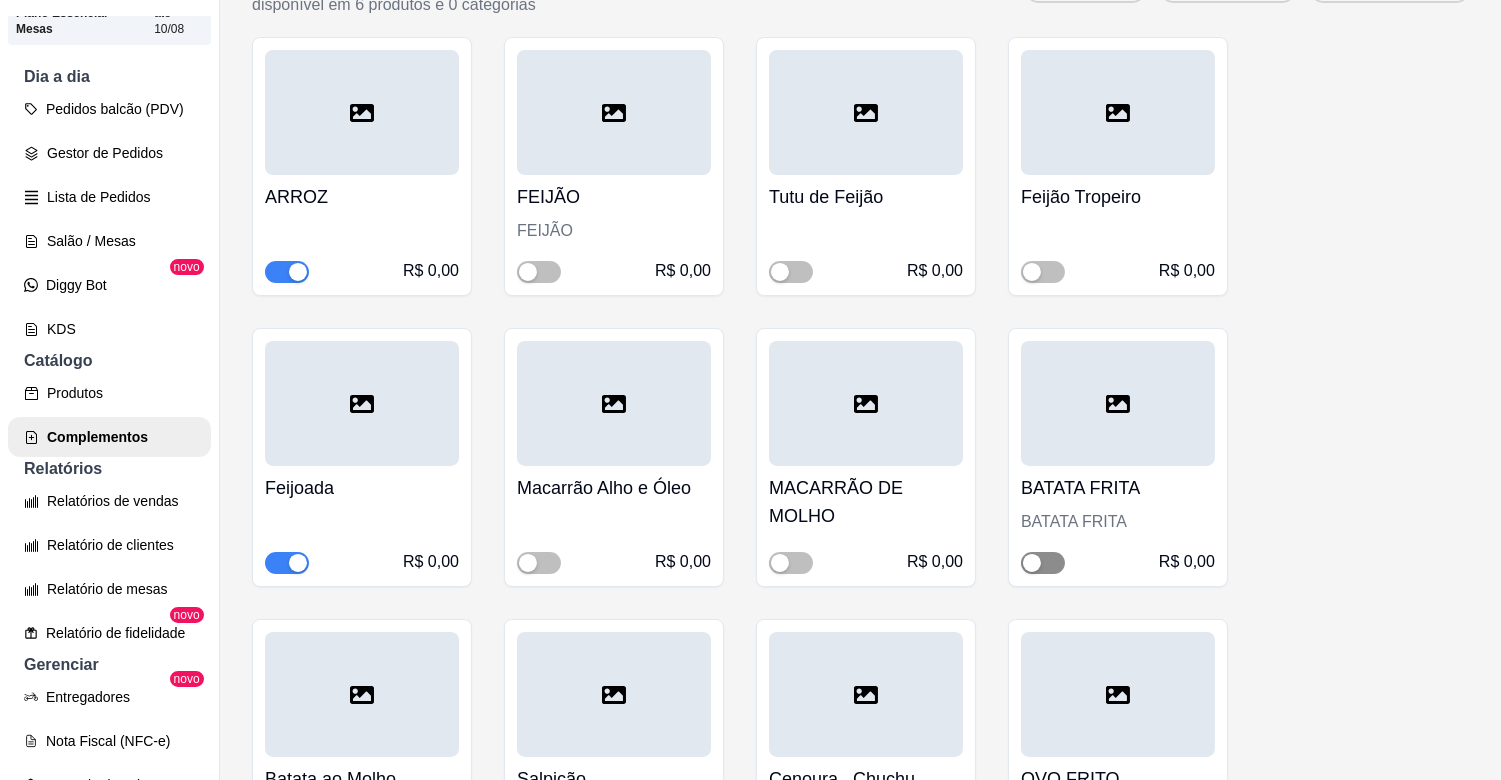 click at bounding box center [1043, 563] 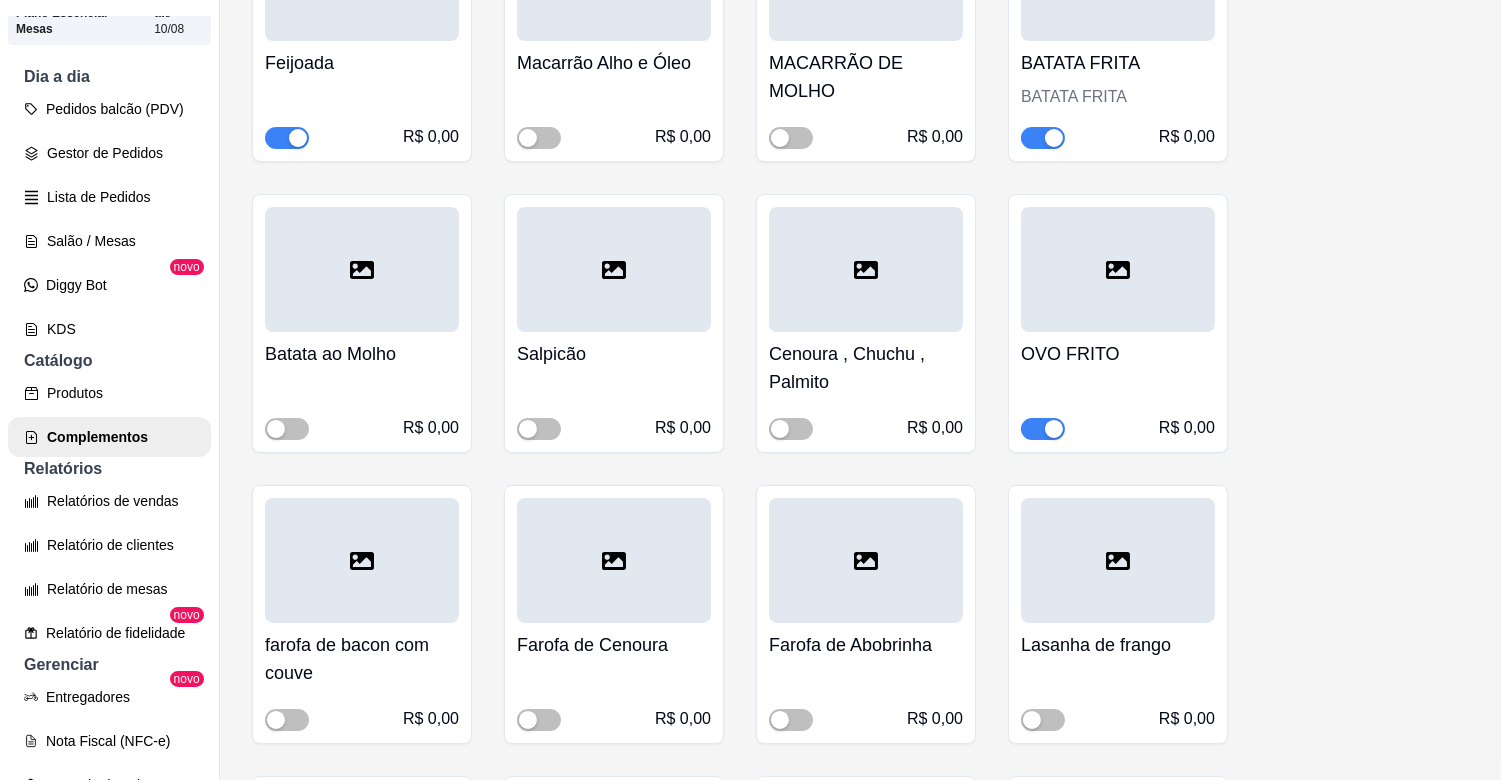 scroll, scrollTop: 836, scrollLeft: 0, axis: vertical 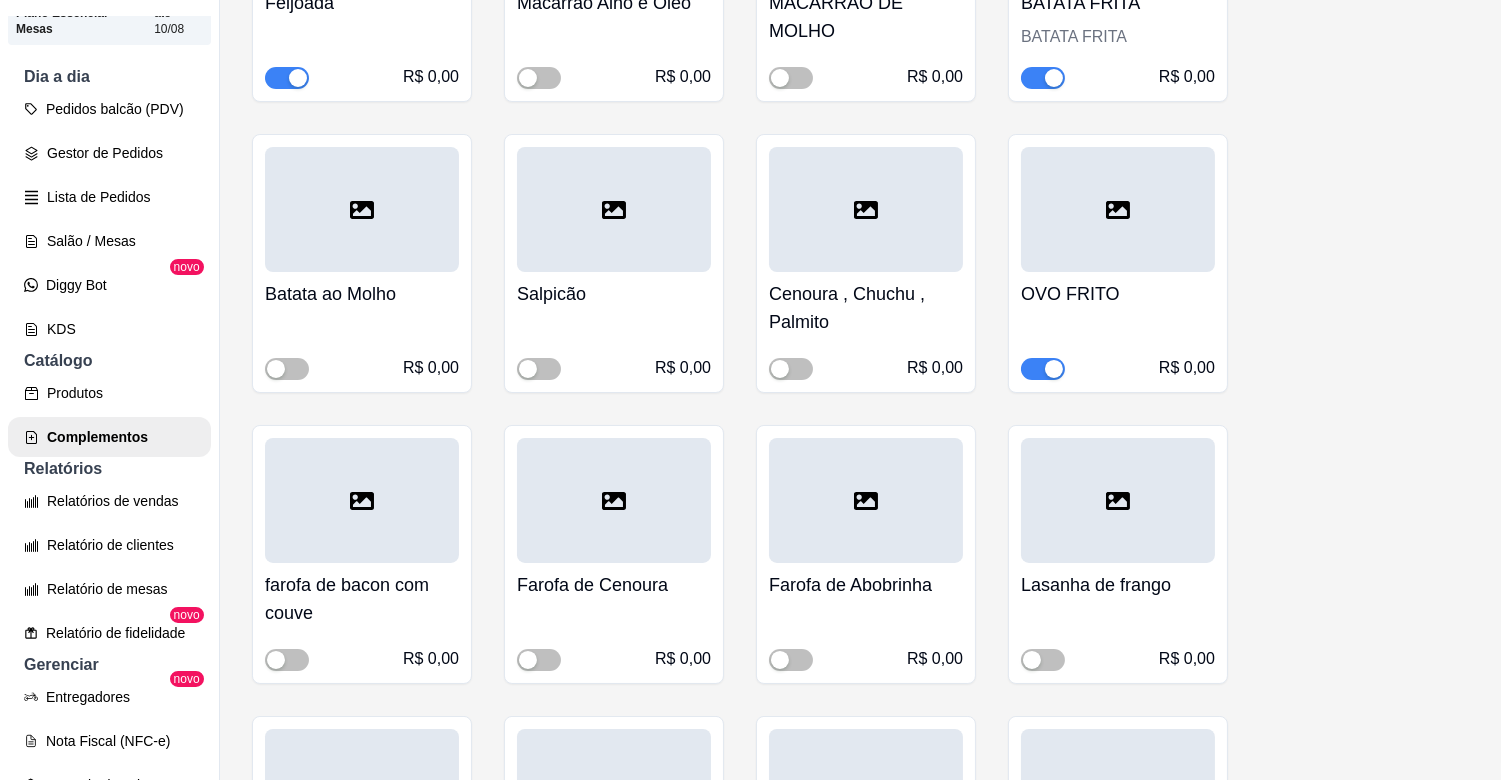 click at bounding box center [1054, 369] 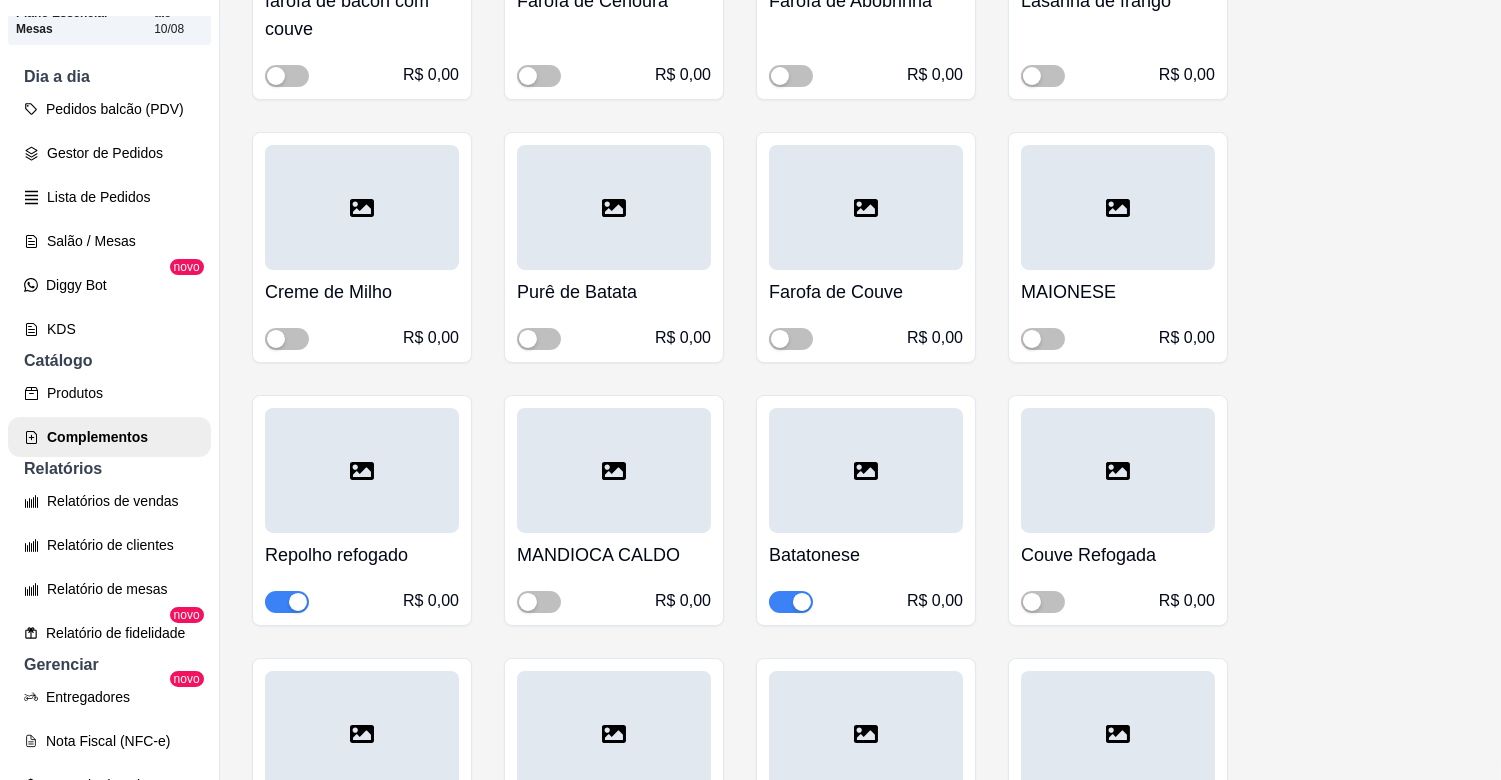 scroll, scrollTop: 1443, scrollLeft: 0, axis: vertical 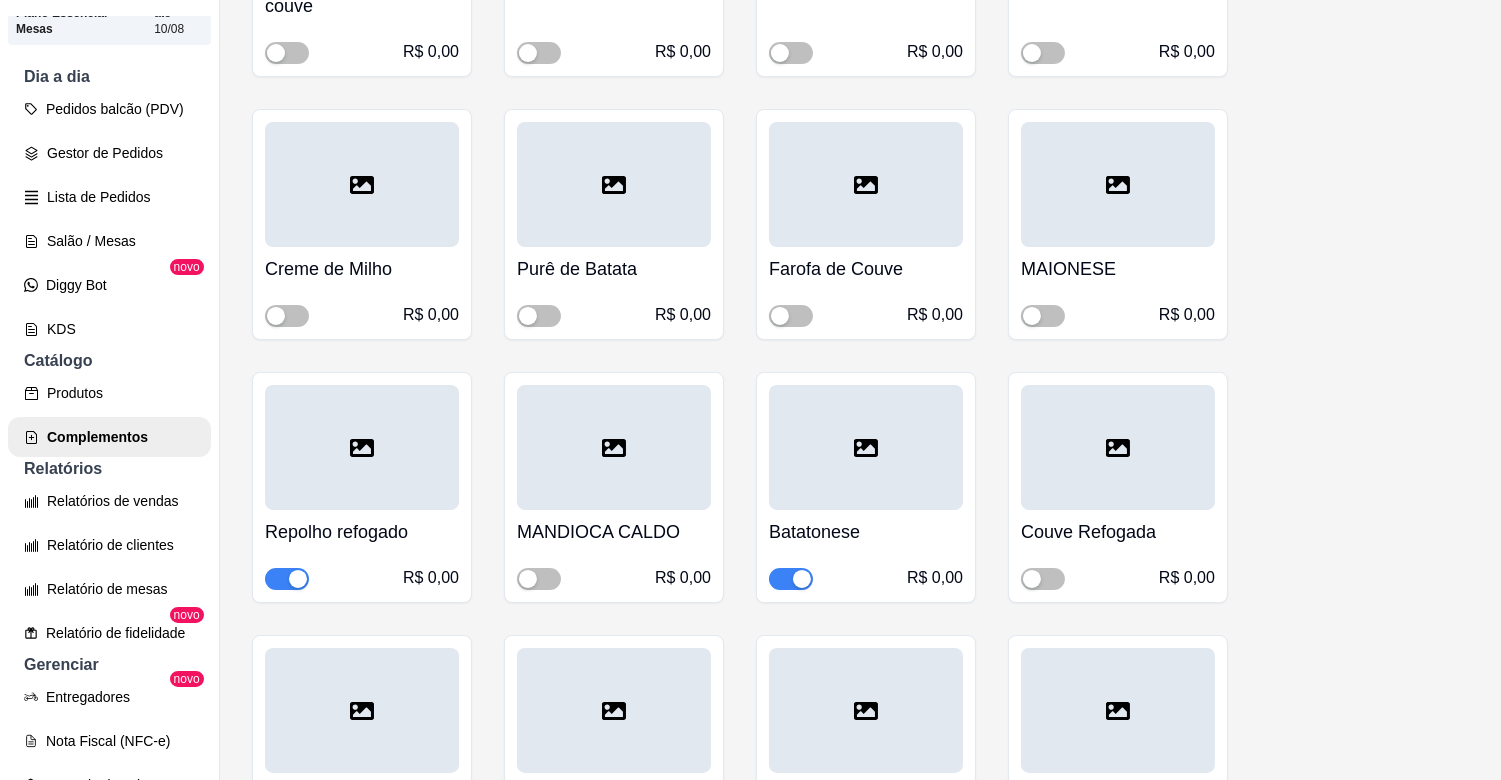 click at bounding box center [298, 579] 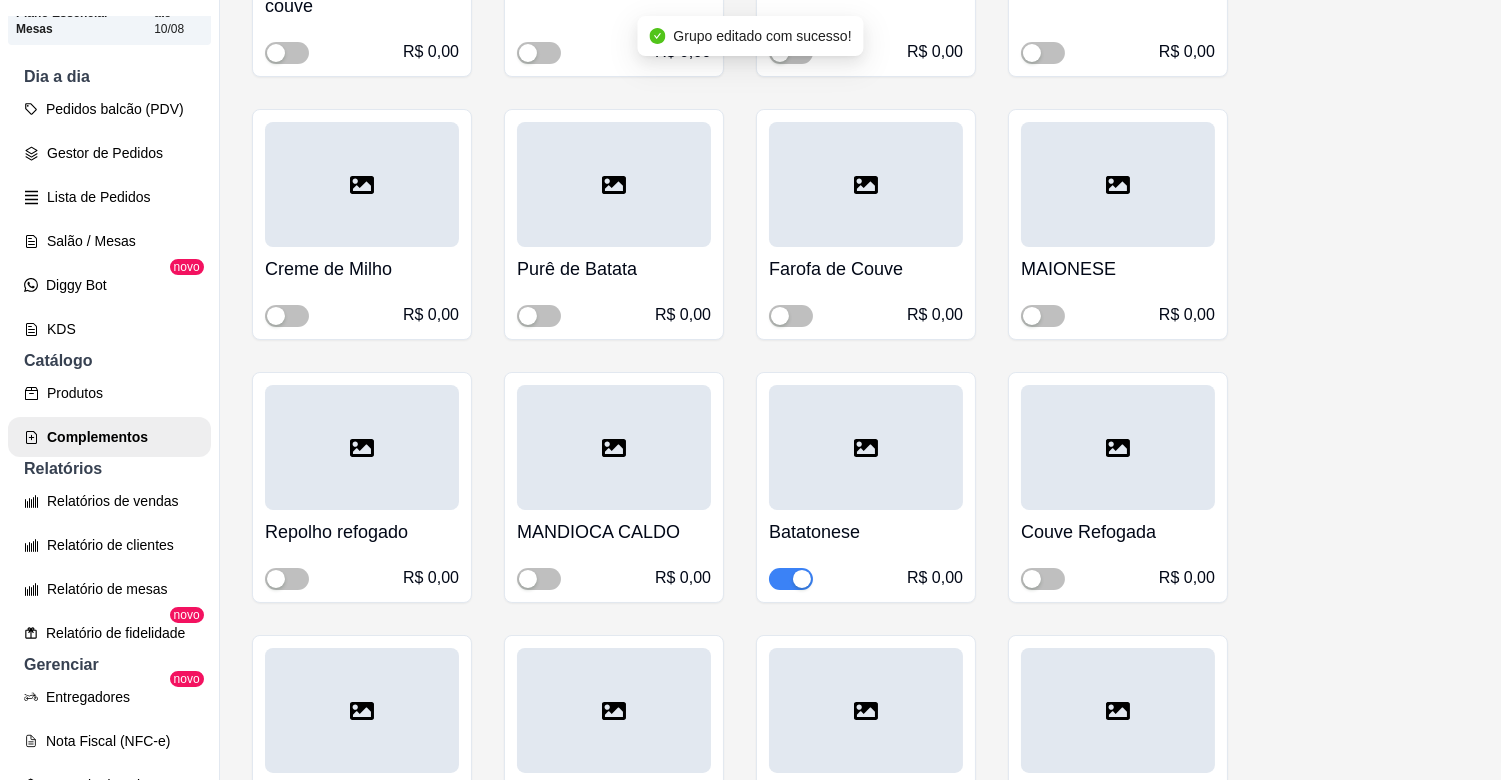 click at bounding box center [802, 579] 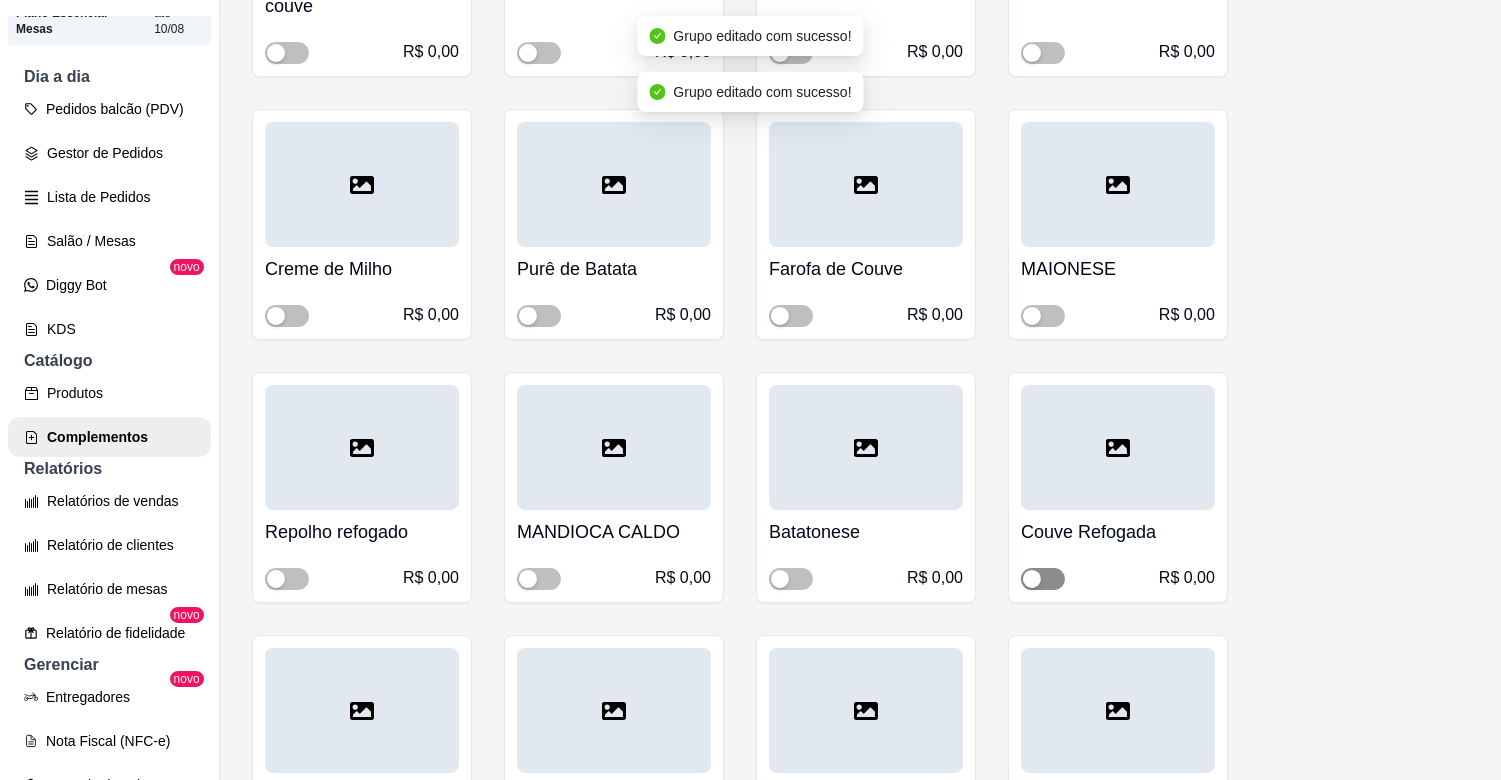click at bounding box center (1043, 579) 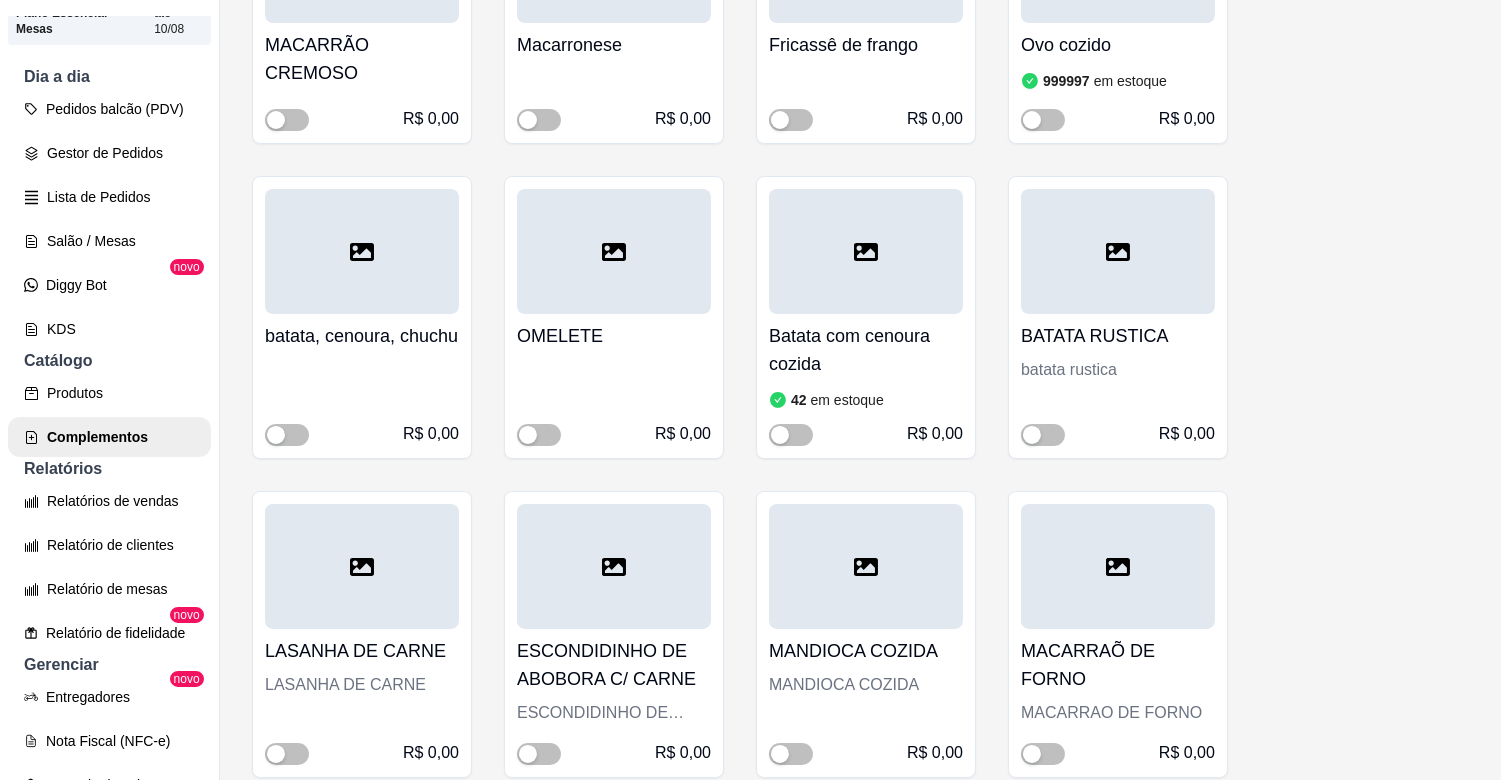 scroll, scrollTop: 2547, scrollLeft: 0, axis: vertical 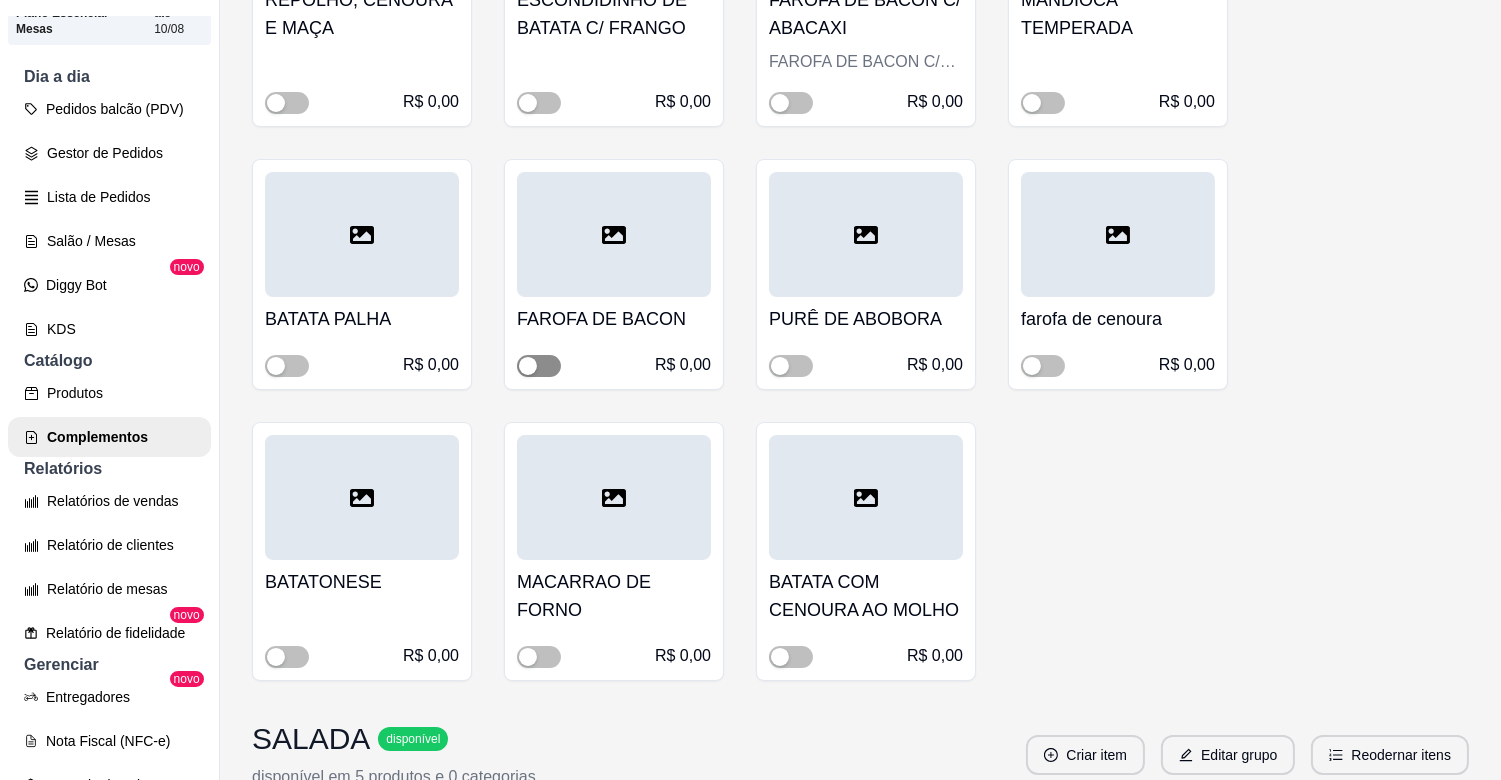 click at bounding box center [539, 366] 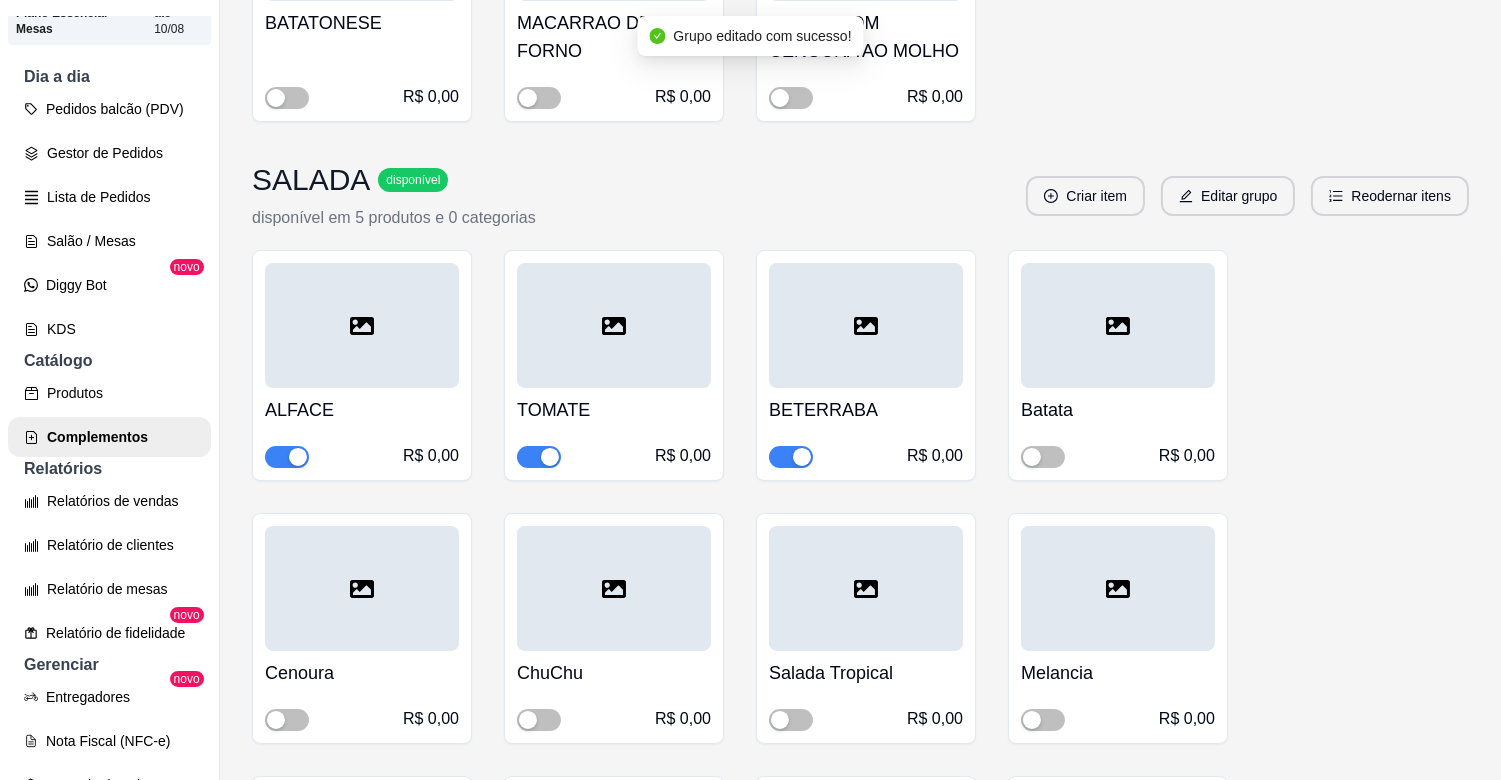 scroll, scrollTop: 4065, scrollLeft: 0, axis: vertical 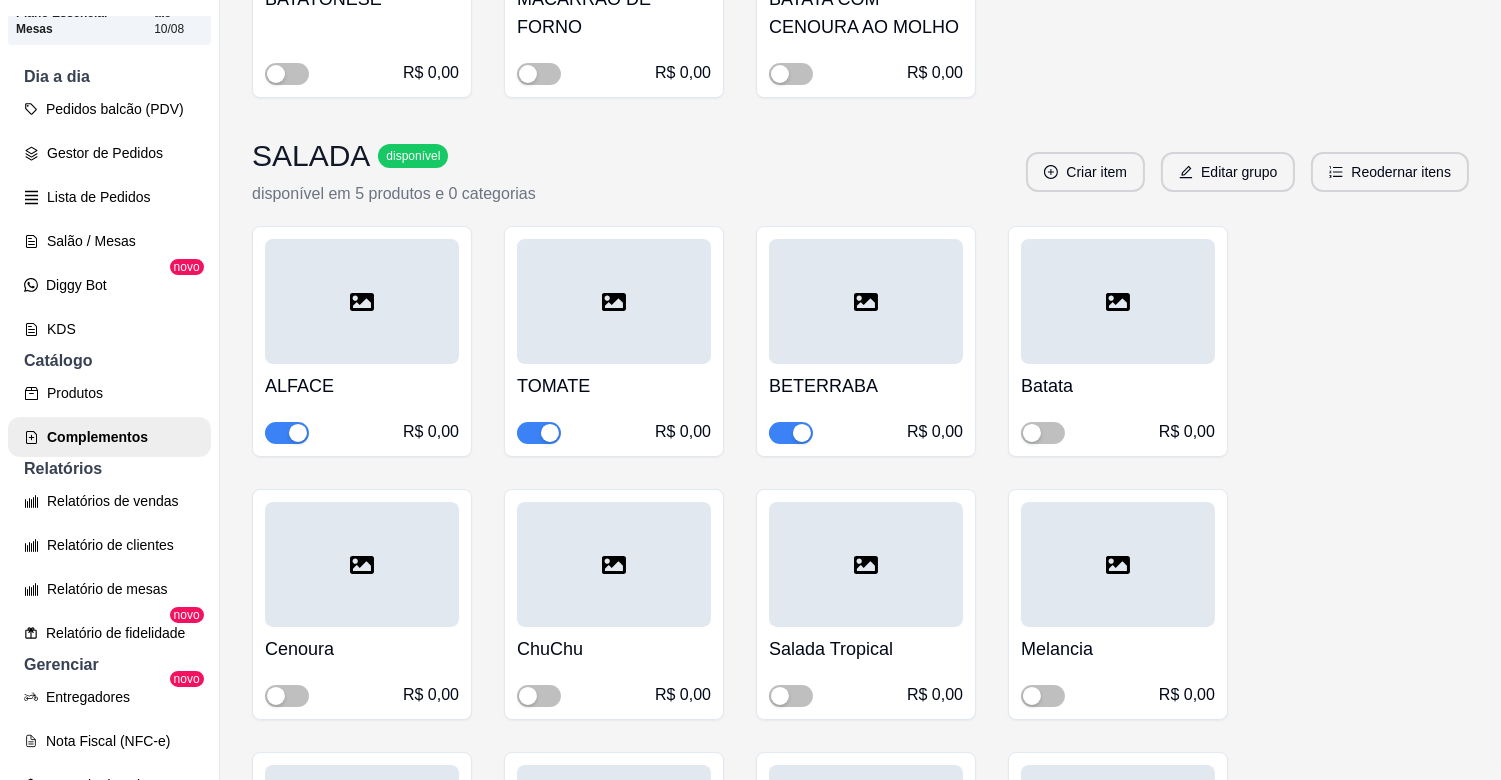 click at bounding box center [791, 433] 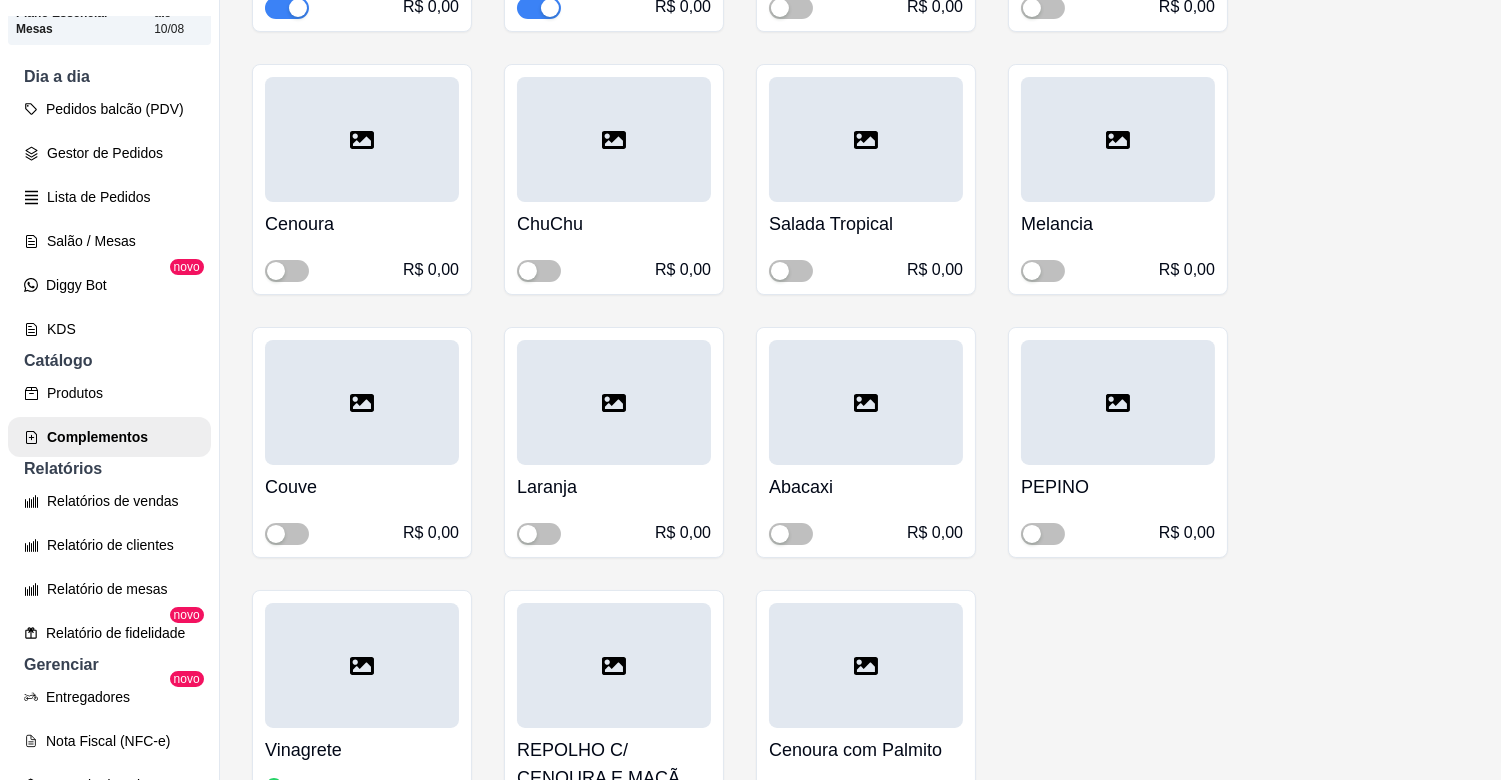 scroll, scrollTop: 4502, scrollLeft: 0, axis: vertical 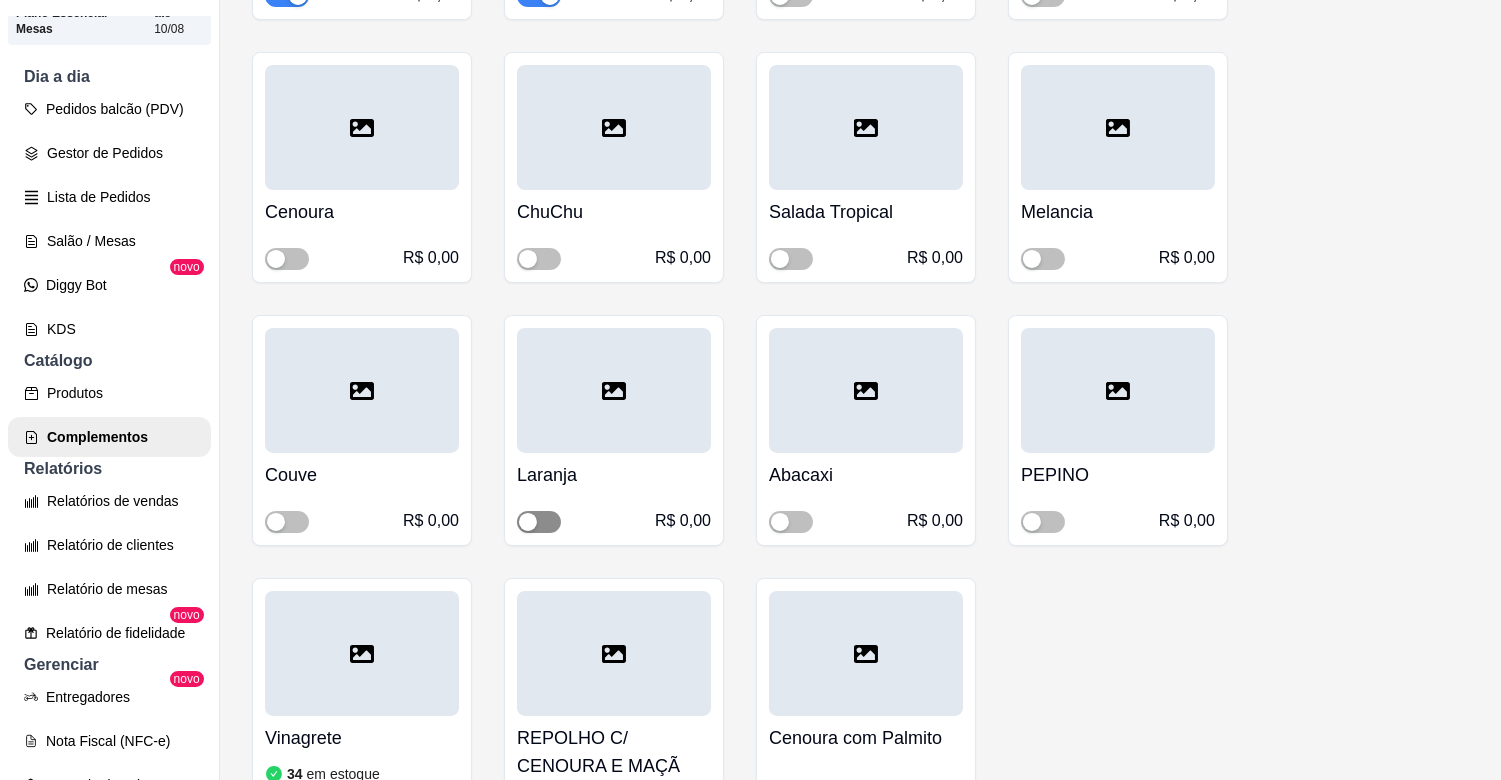 drag, startPoint x: 553, startPoint y: 526, endPoint x: 566, endPoint y: 526, distance: 13 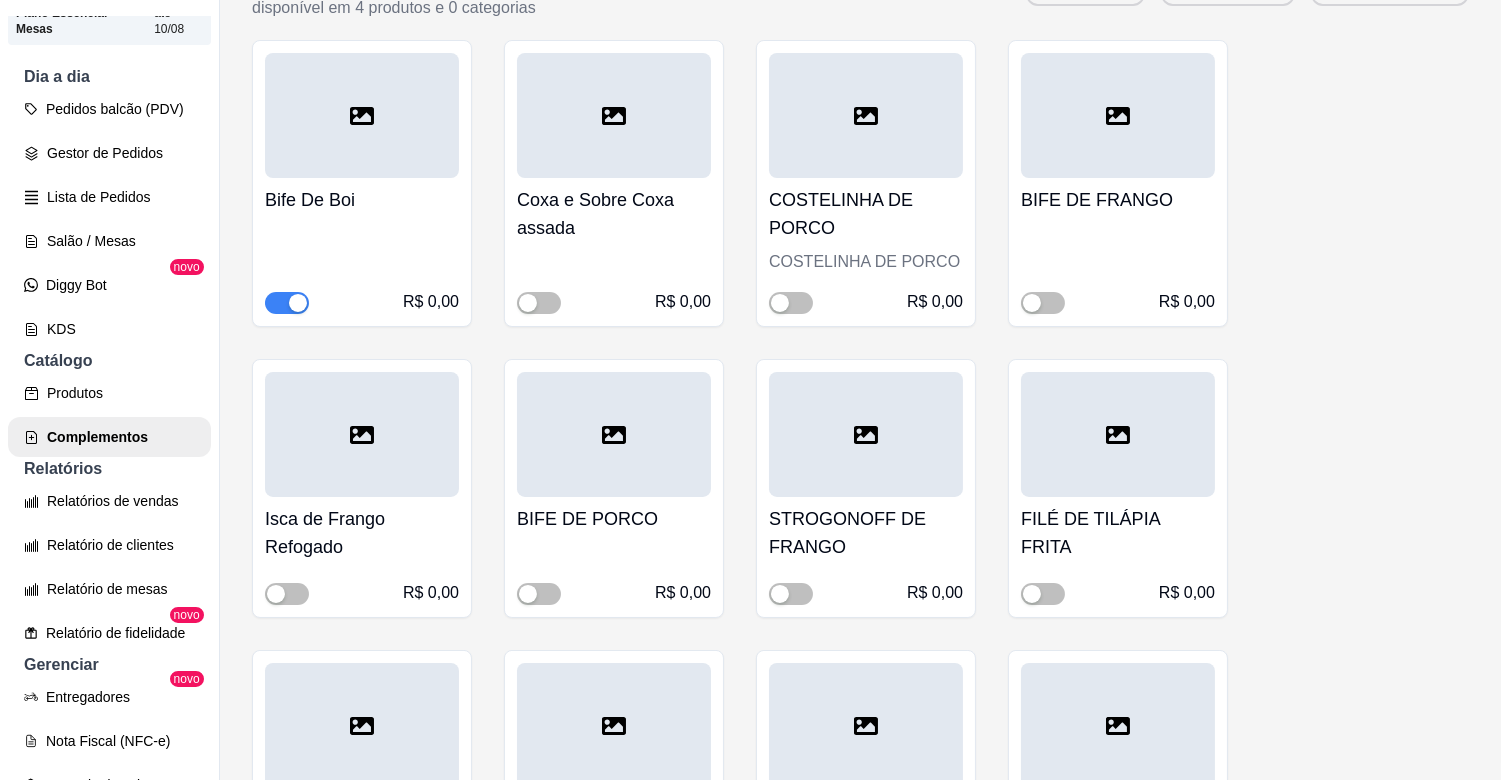 scroll, scrollTop: 6213, scrollLeft: 0, axis: vertical 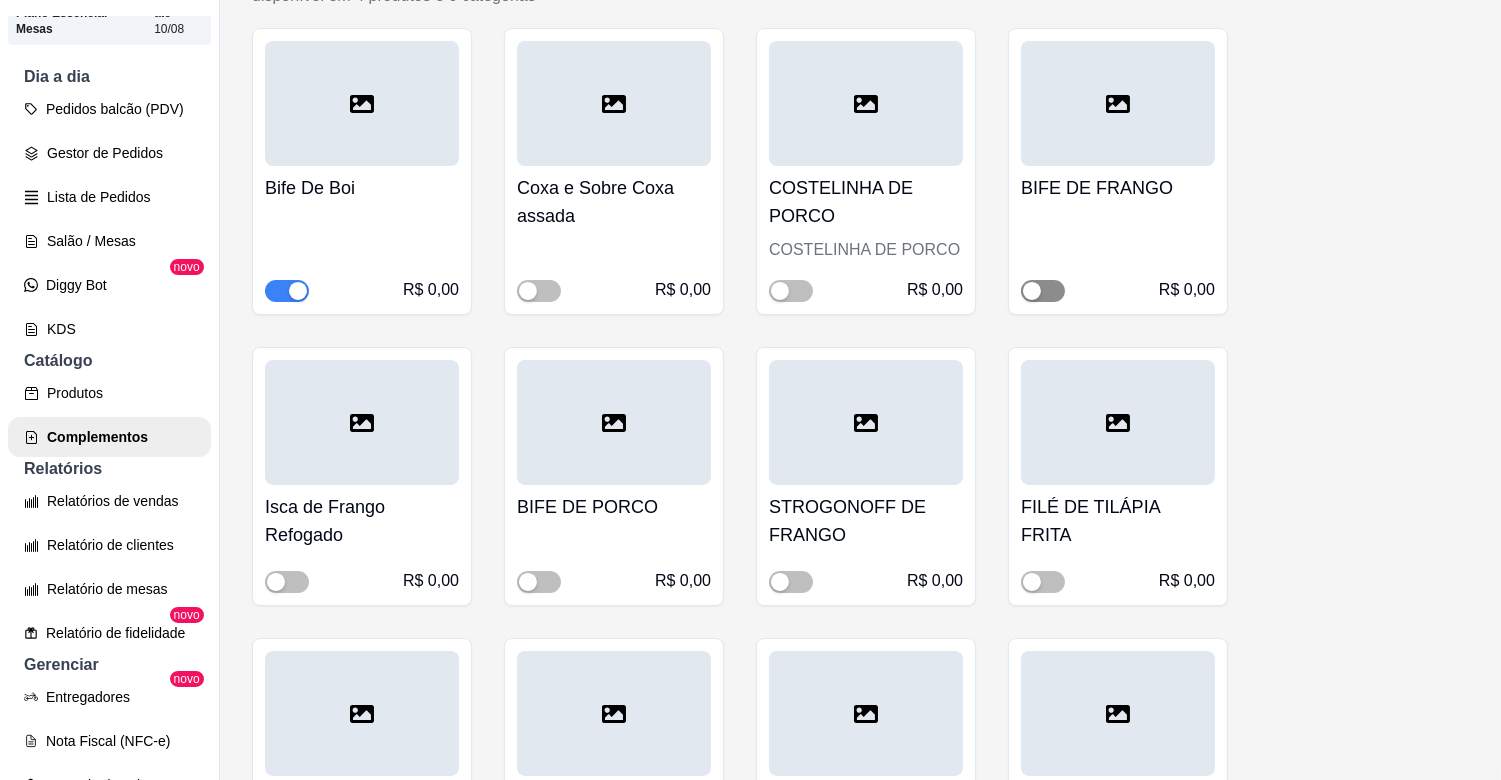 click at bounding box center (1043, 291) 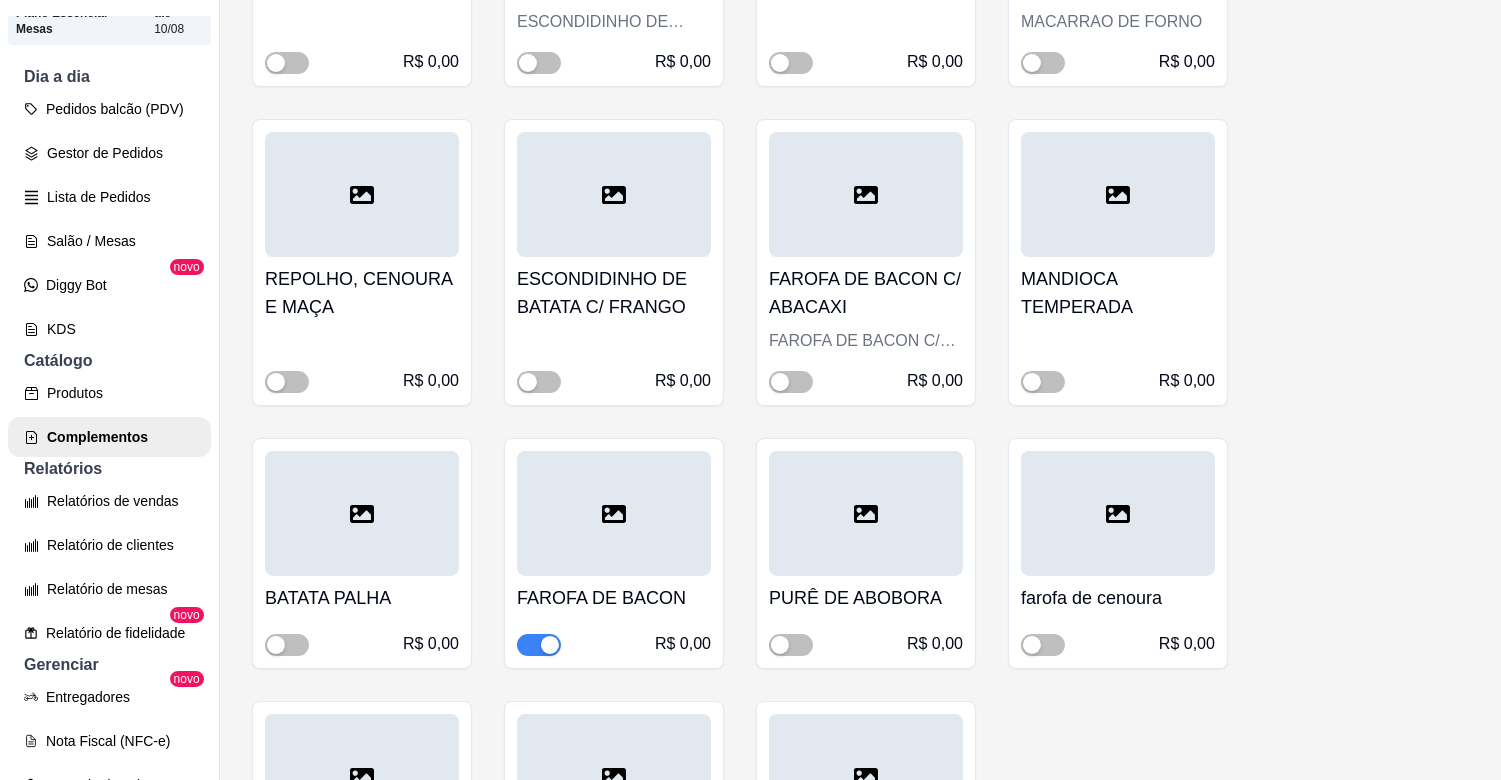 scroll, scrollTop: 6213, scrollLeft: 0, axis: vertical 